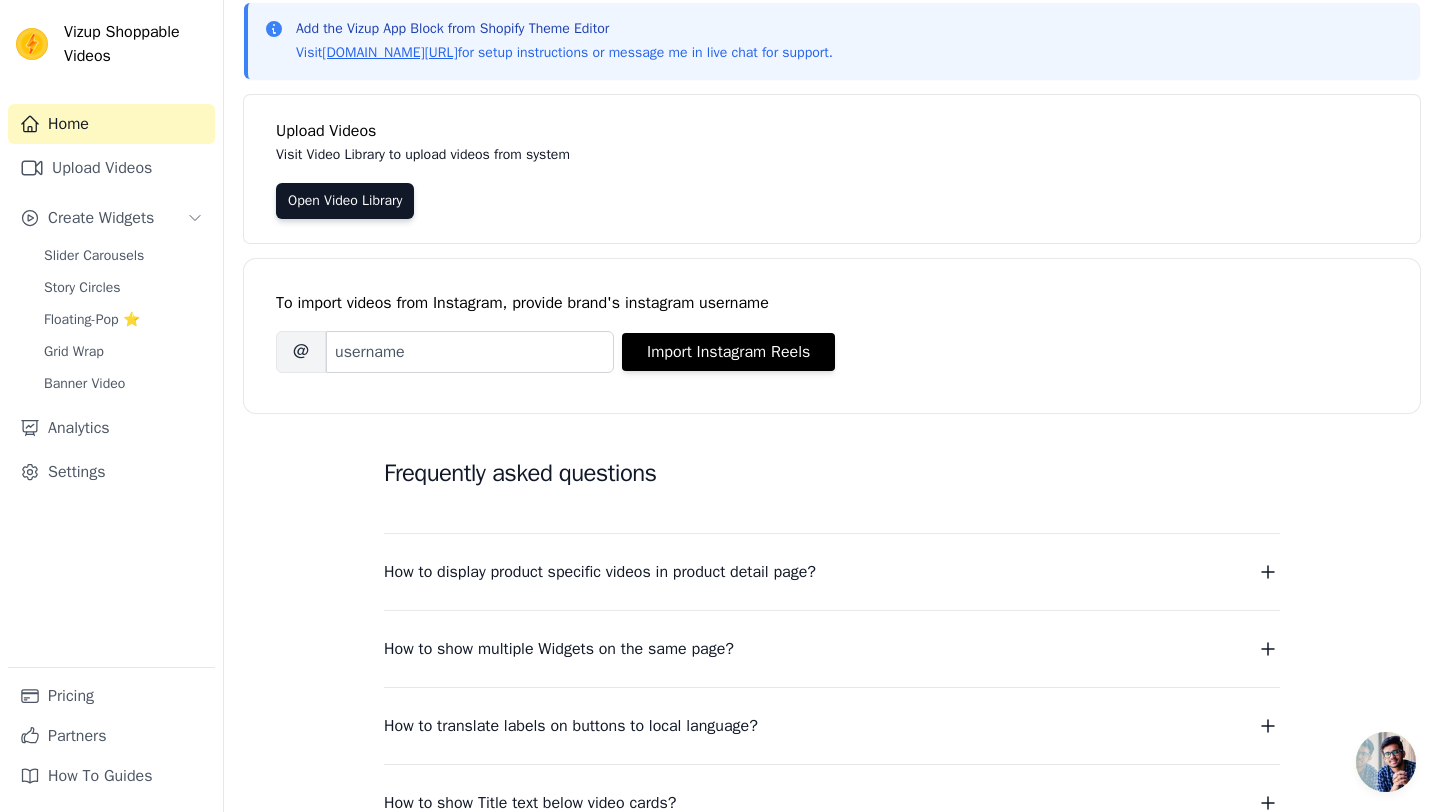 scroll, scrollTop: 0, scrollLeft: 0, axis: both 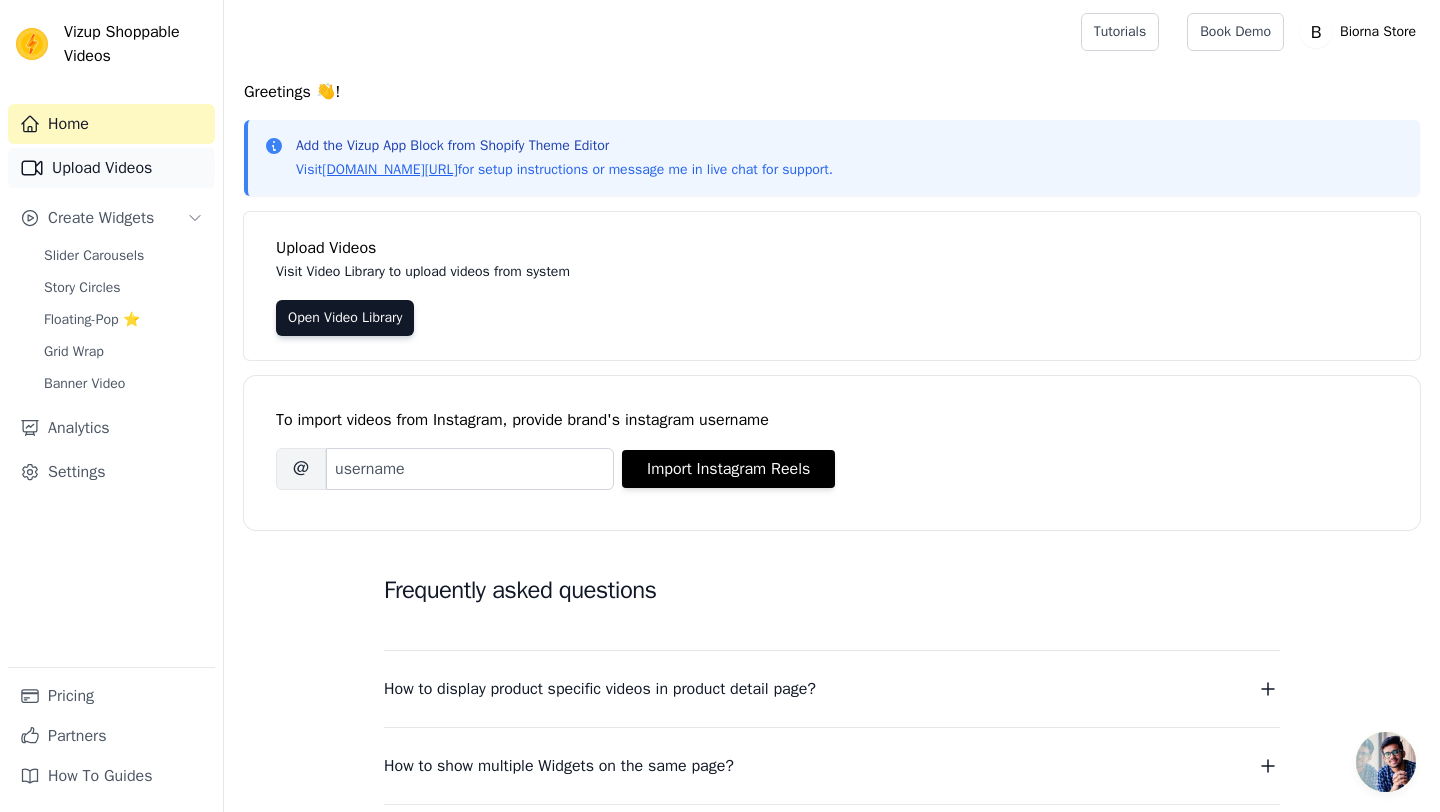click on "Upload Videos" at bounding box center [111, 168] 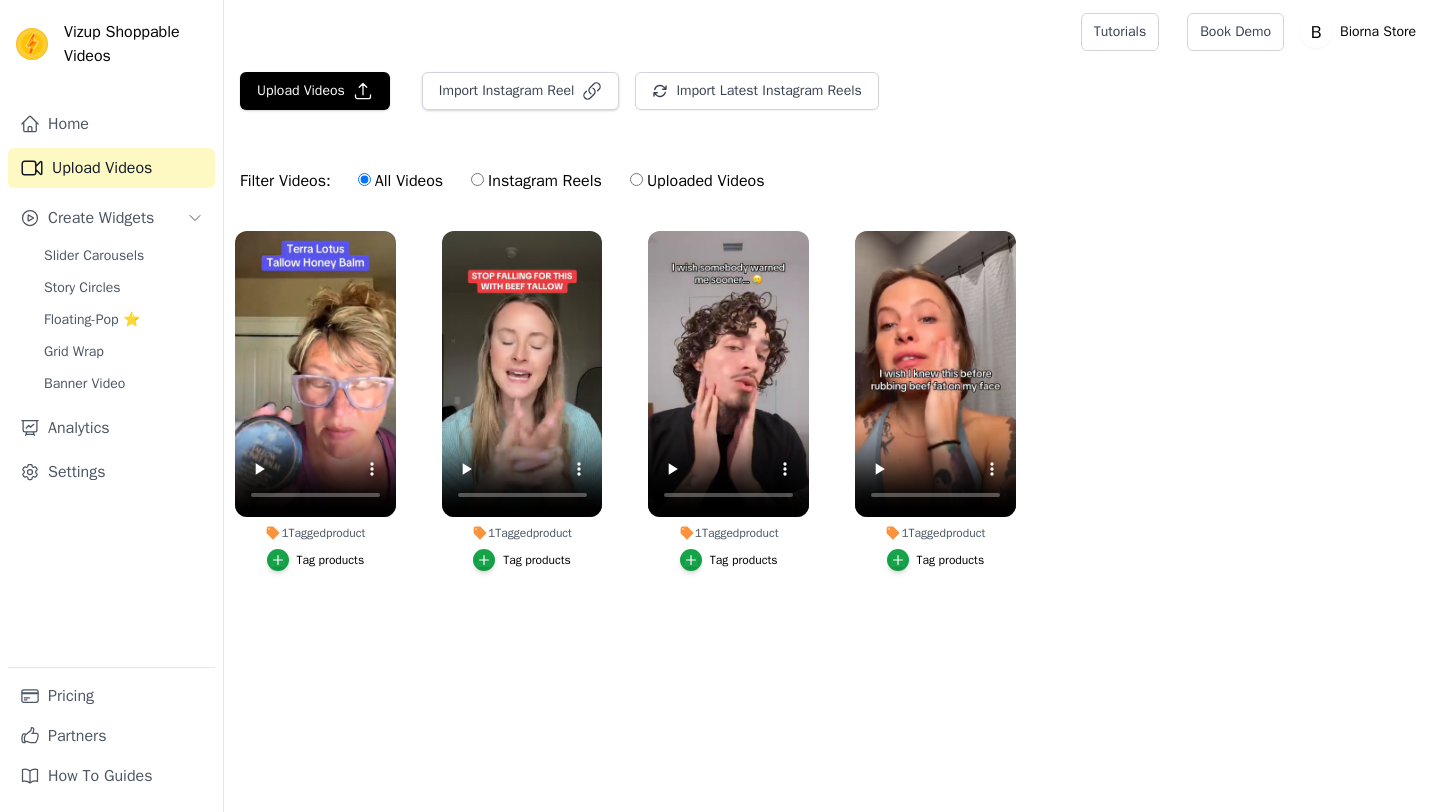 scroll, scrollTop: 0, scrollLeft: 0, axis: both 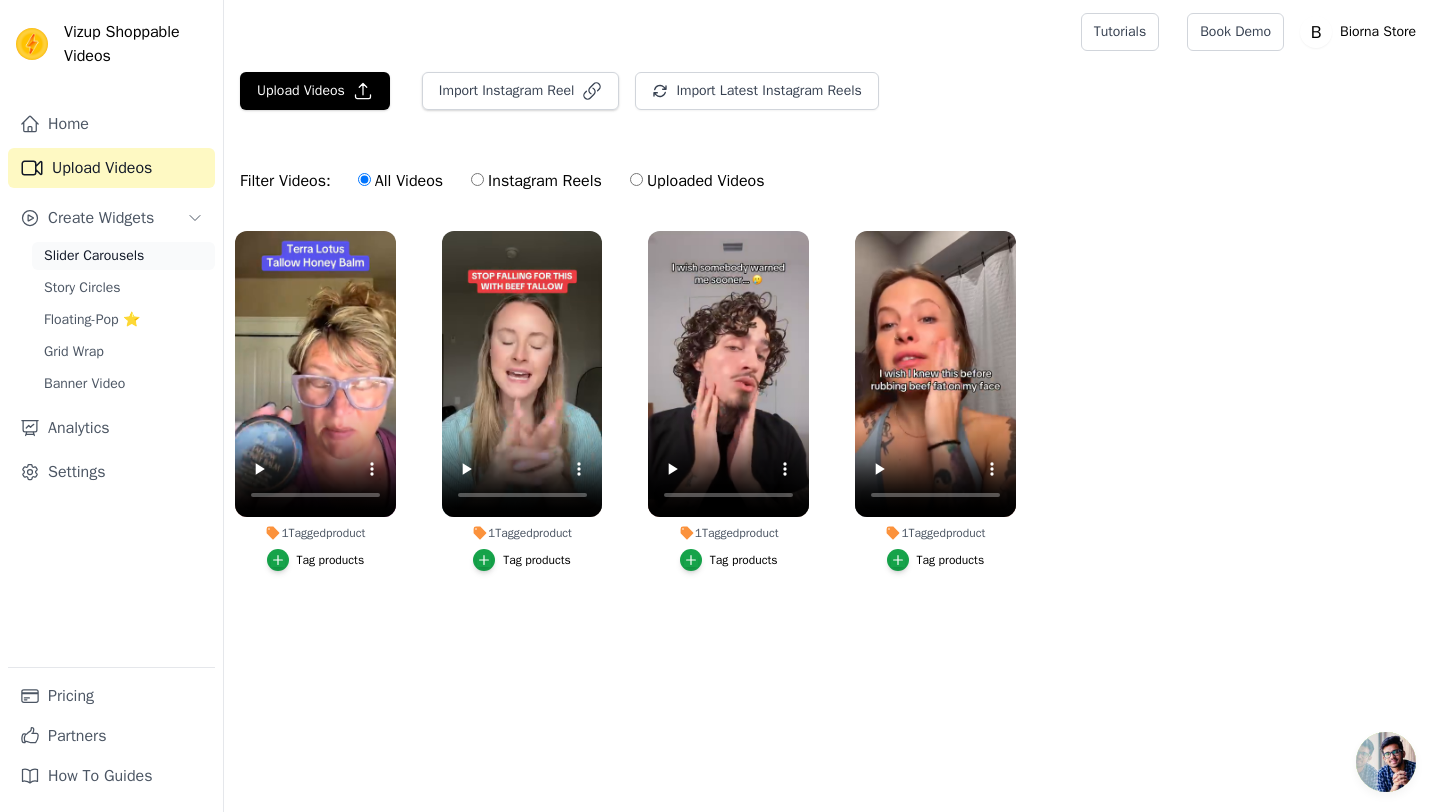 click on "Slider Carousels" at bounding box center [94, 256] 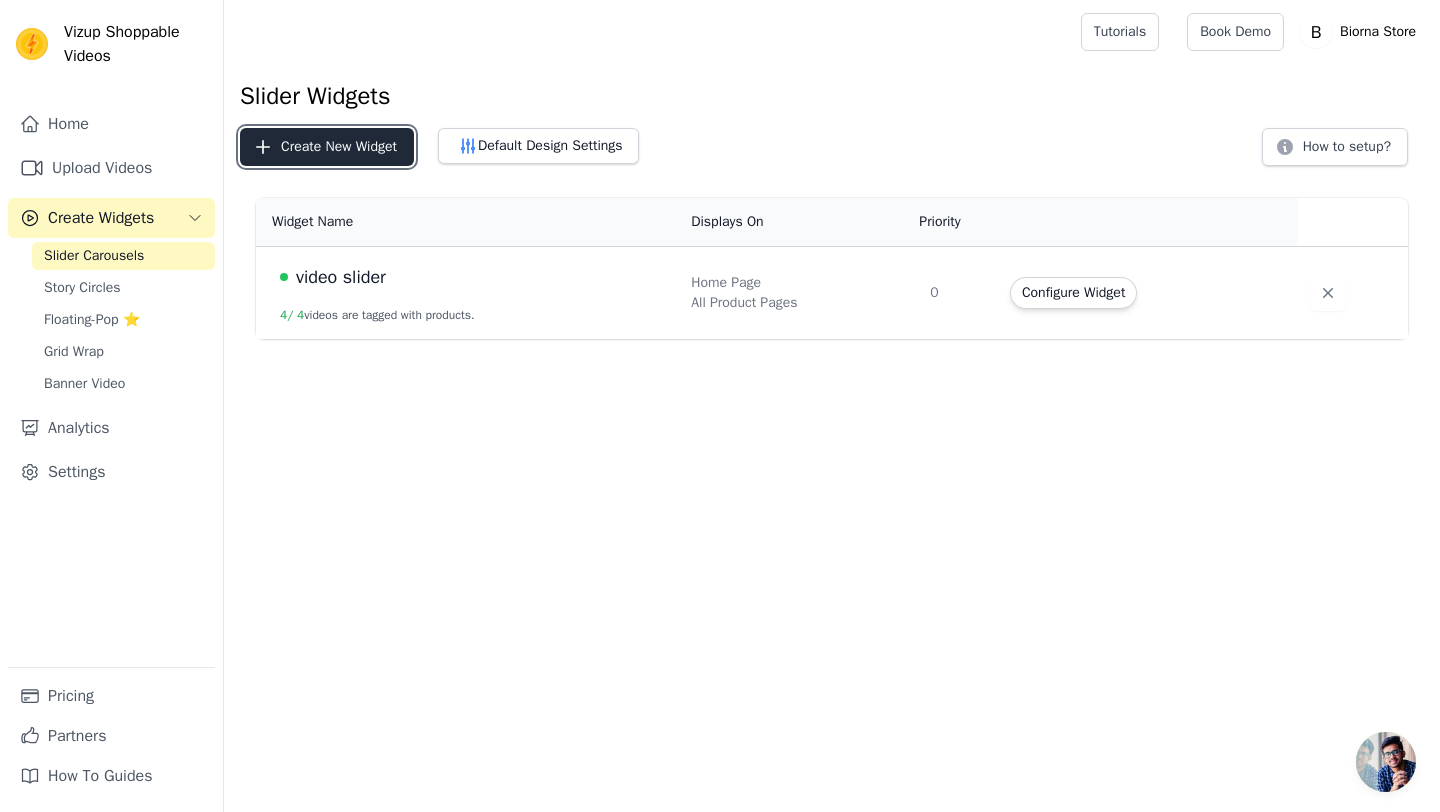 click on "Create New Widget" at bounding box center [327, 147] 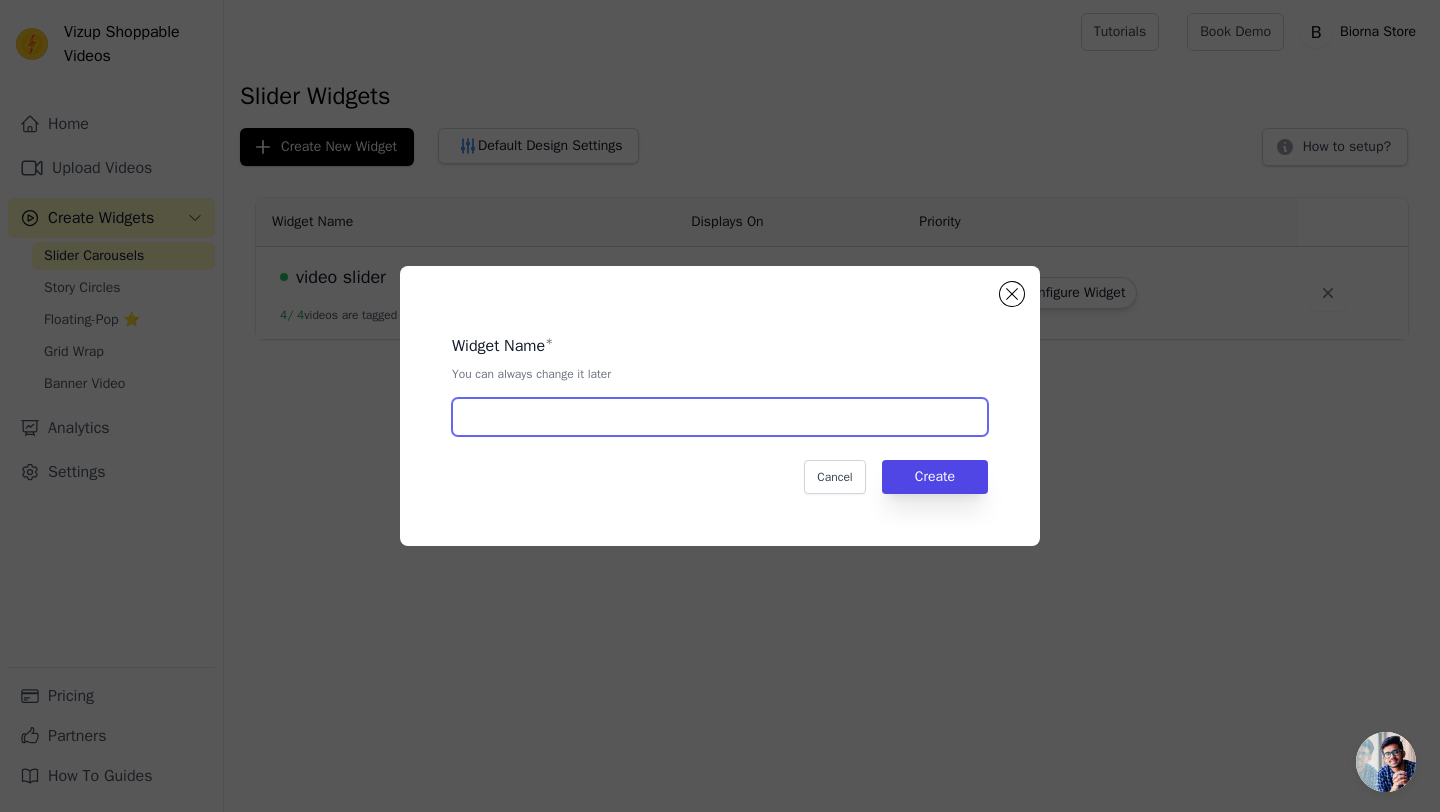 click at bounding box center [720, 417] 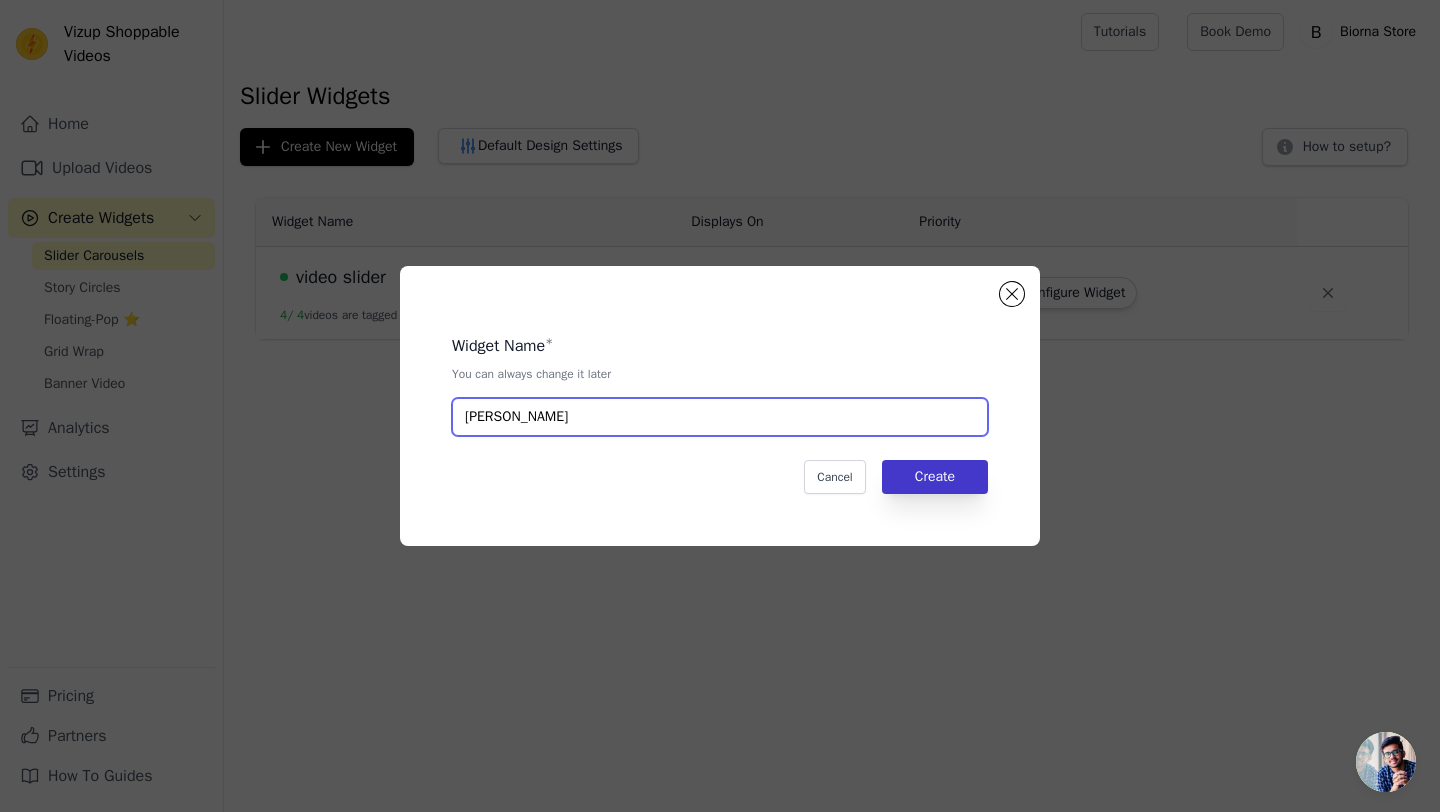 type on "BAYLISS" 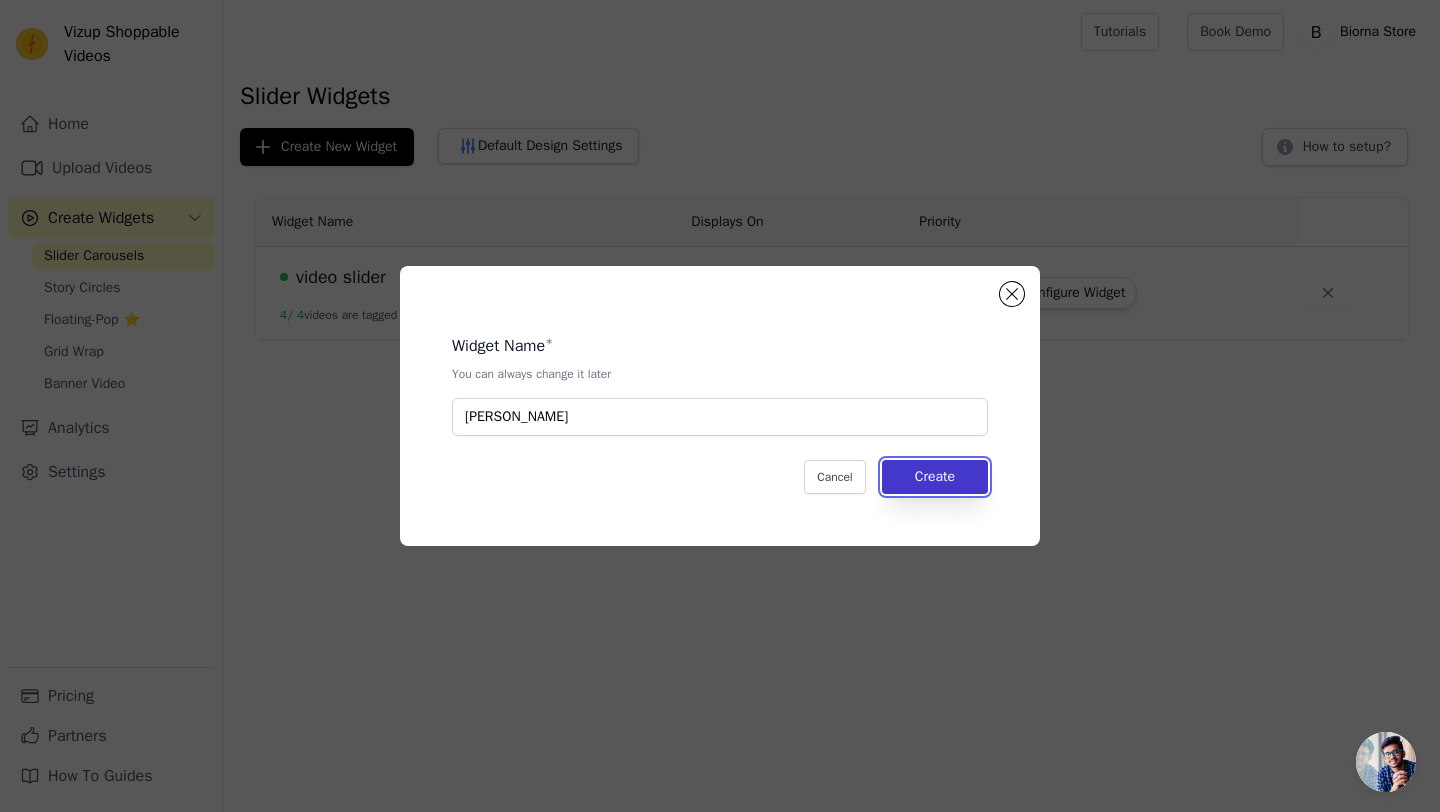click on "Create" at bounding box center (935, 477) 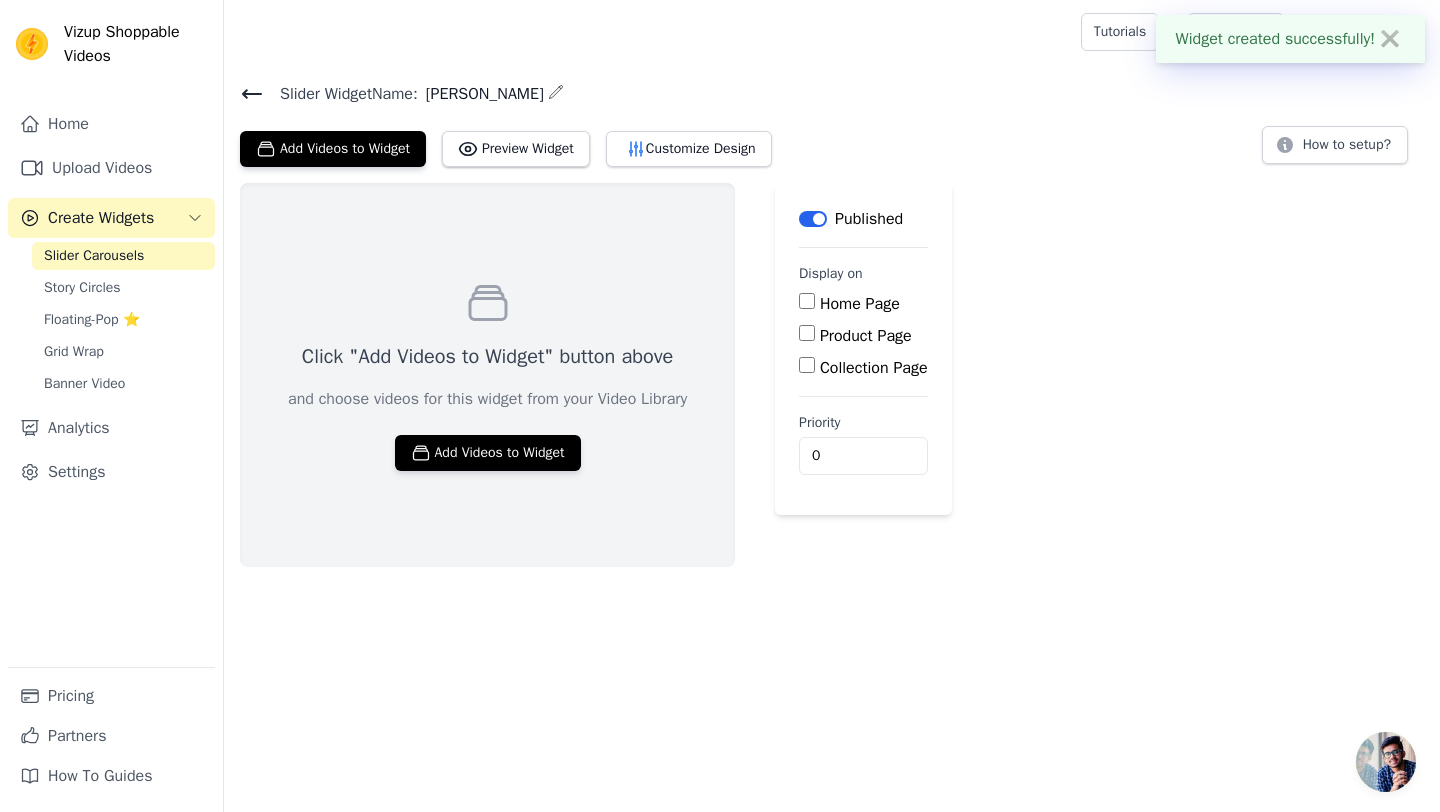click on "Product Page" at bounding box center [866, 336] 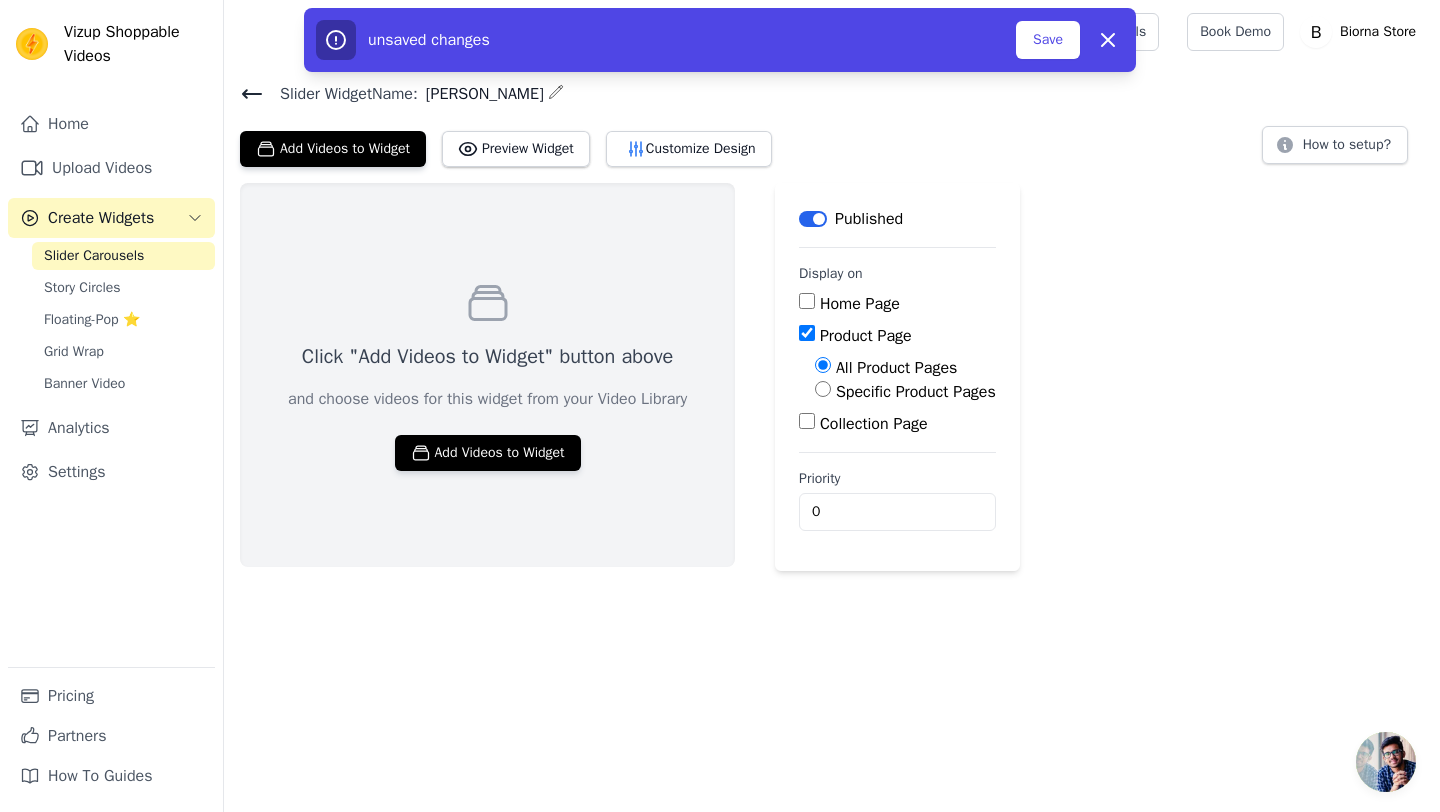 click on "Specific Product Pages" at bounding box center (916, 392) 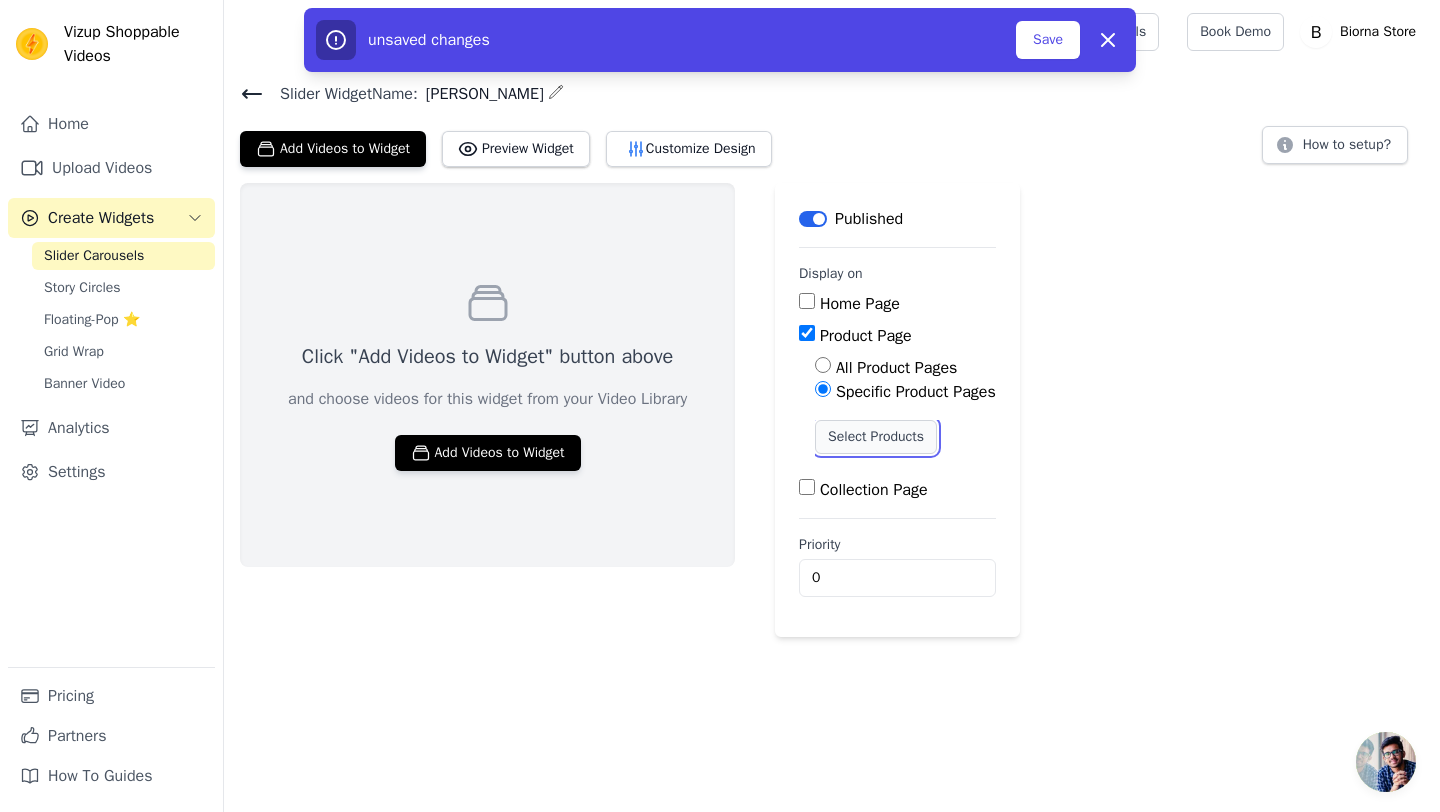 click on "Select Products" at bounding box center [876, 437] 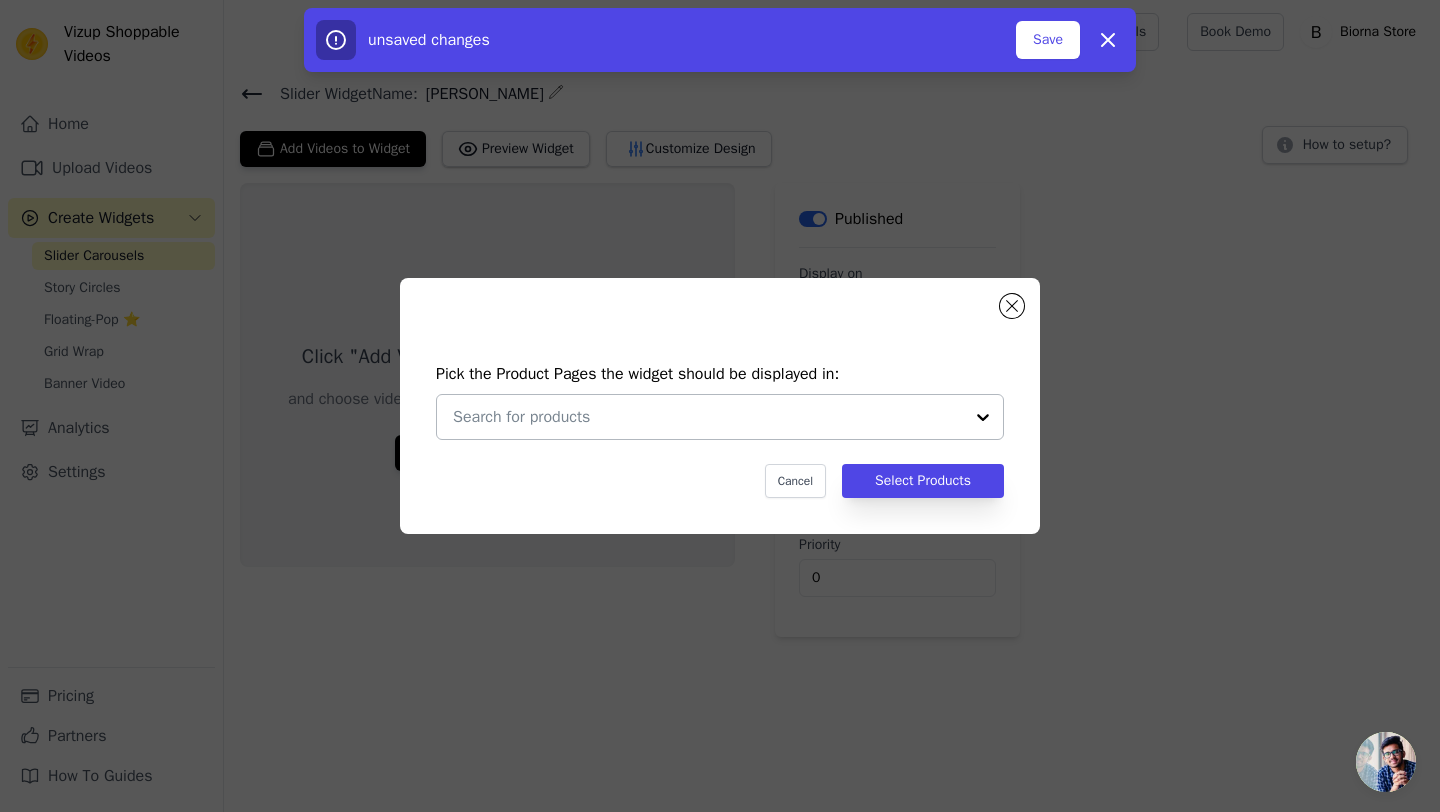 click at bounding box center [708, 417] 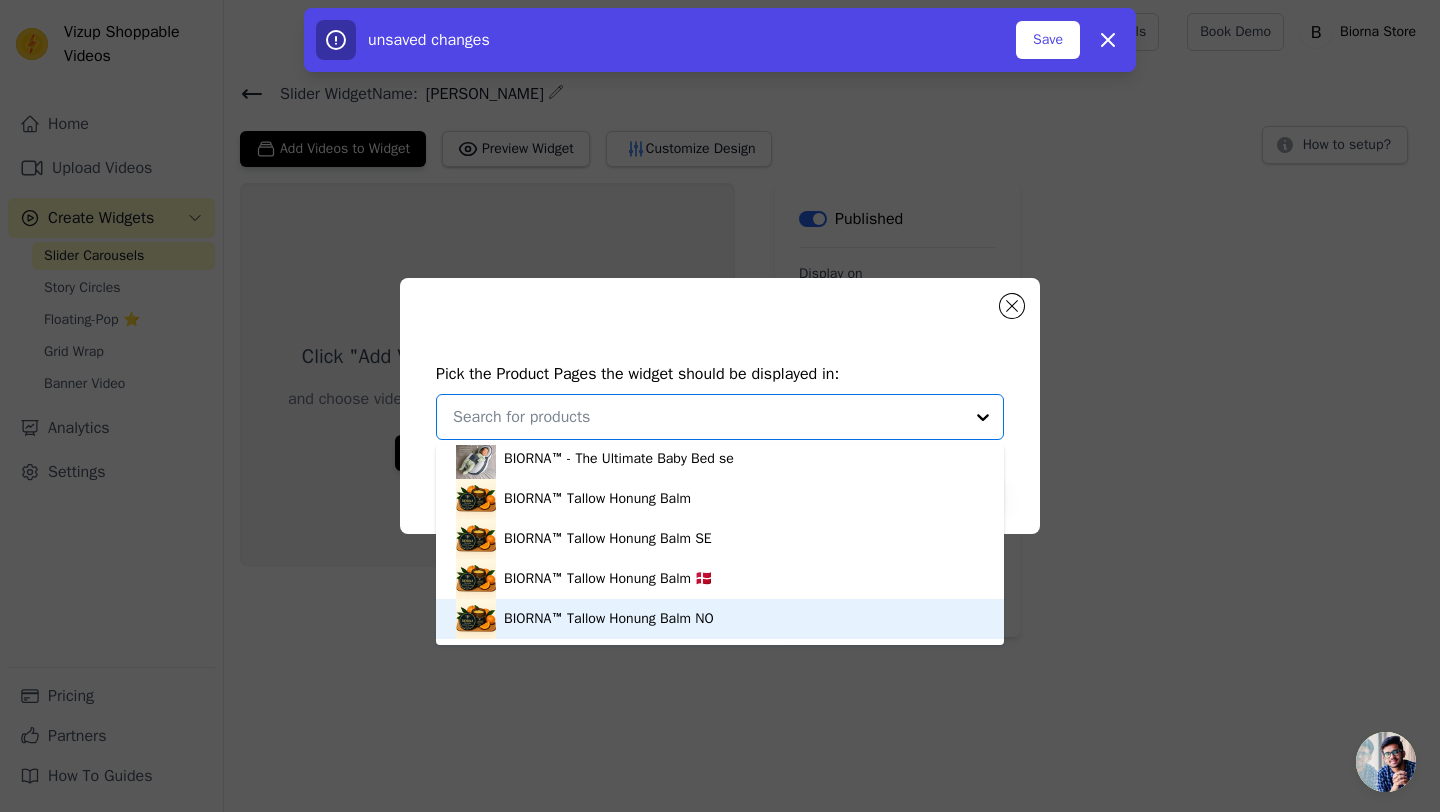 scroll, scrollTop: 0, scrollLeft: 0, axis: both 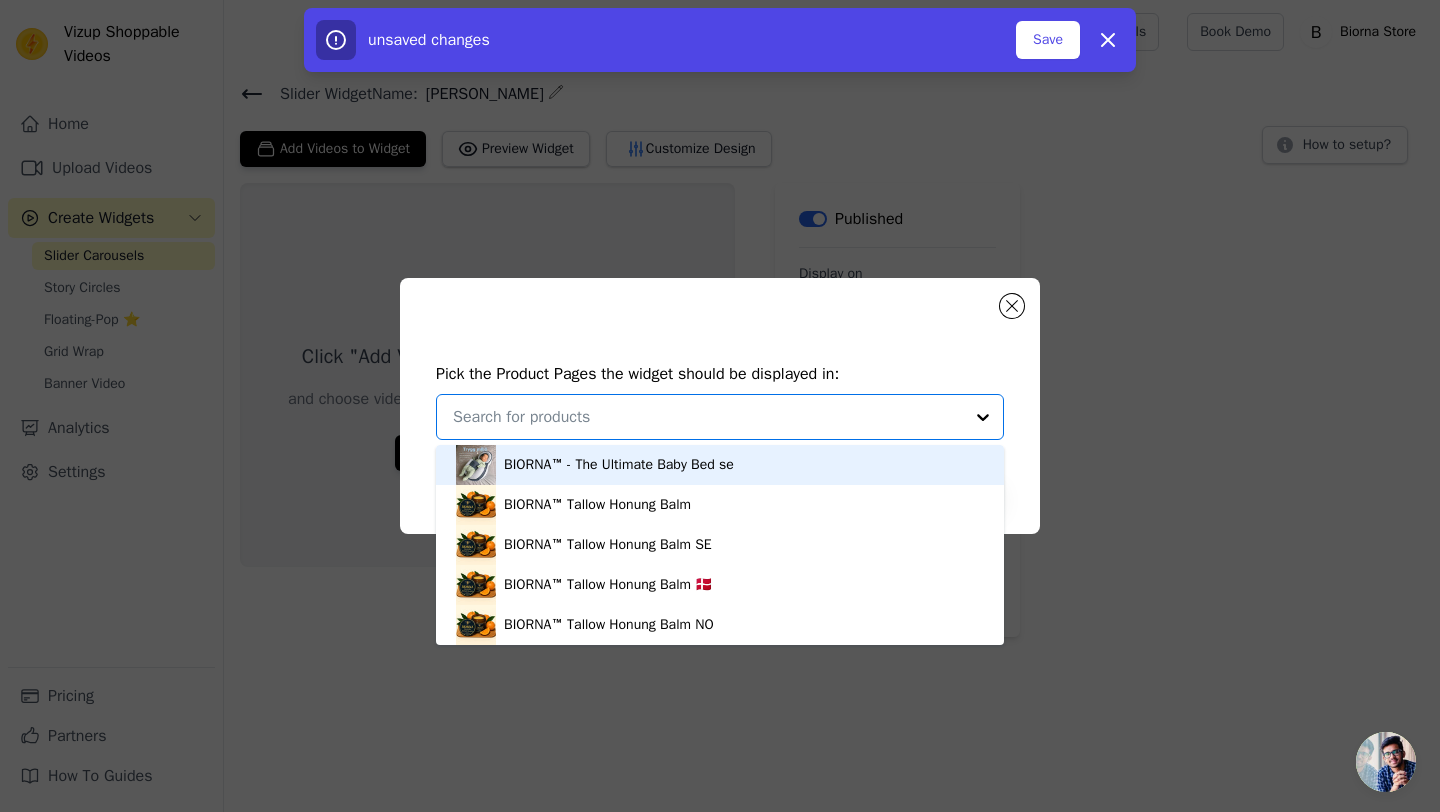 click on "BIORNA™ - The Ultimate Baby Bed se" at bounding box center [619, 465] 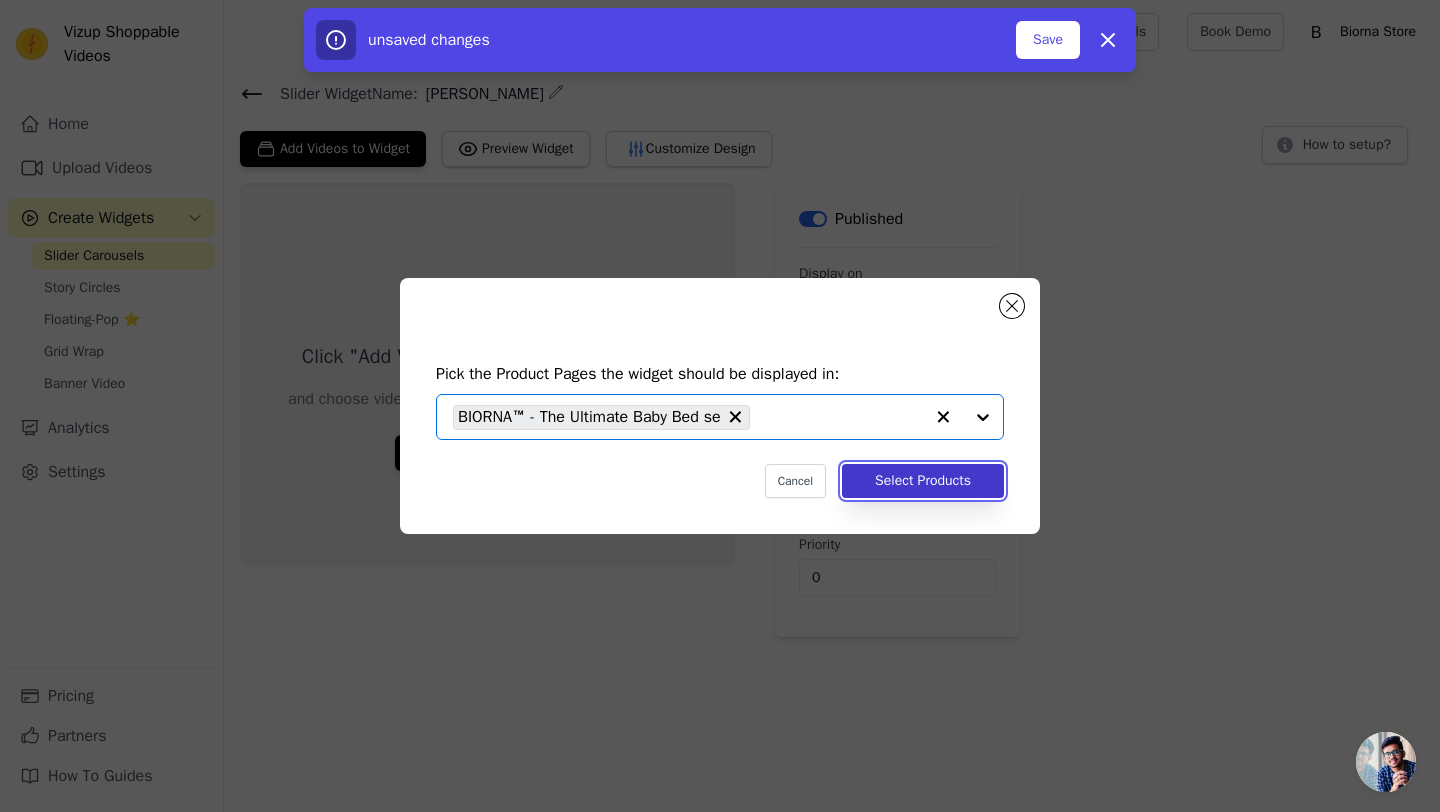 click on "Select Products" at bounding box center (923, 481) 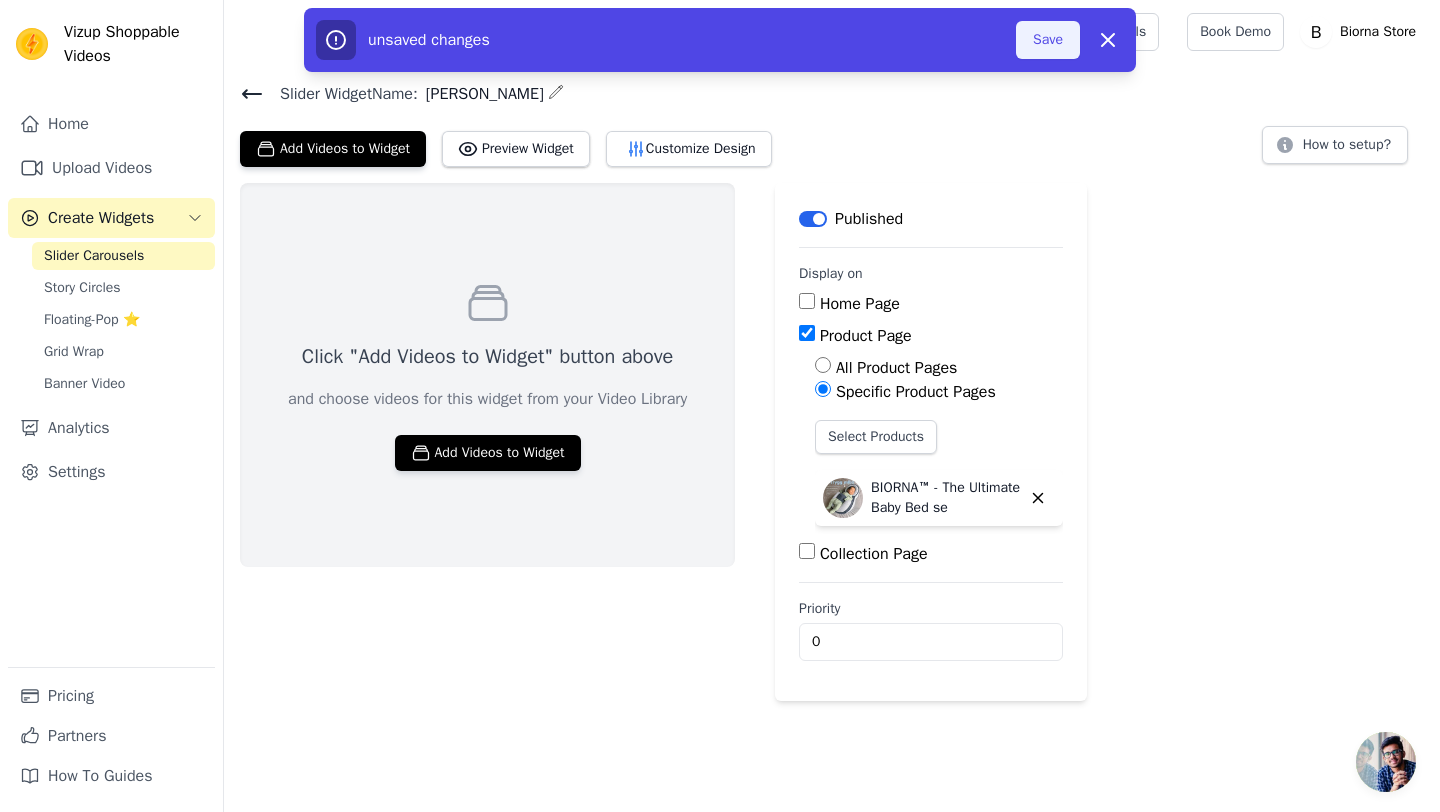 click on "Save" at bounding box center [1048, 40] 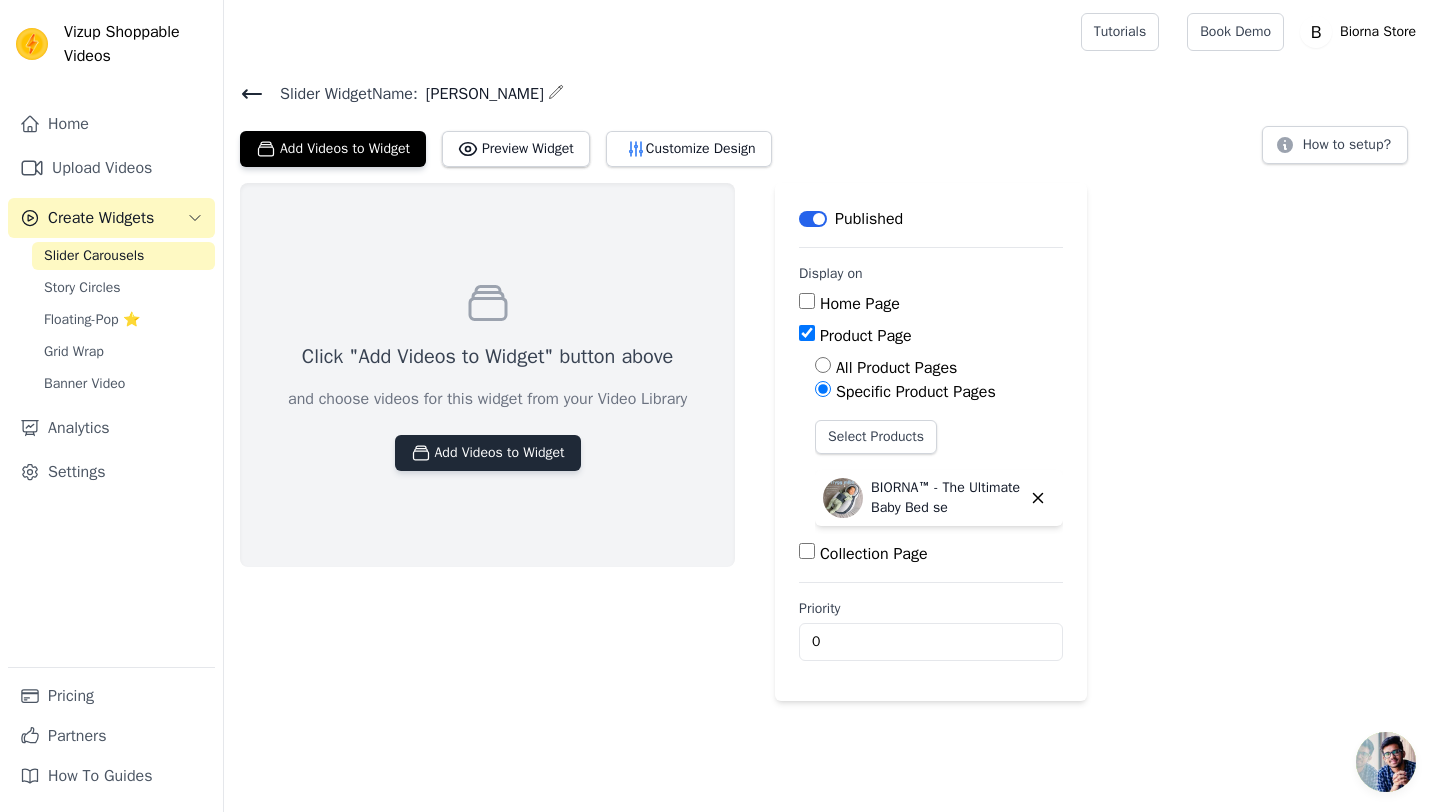 click on "Add Videos to Widget" at bounding box center (488, 453) 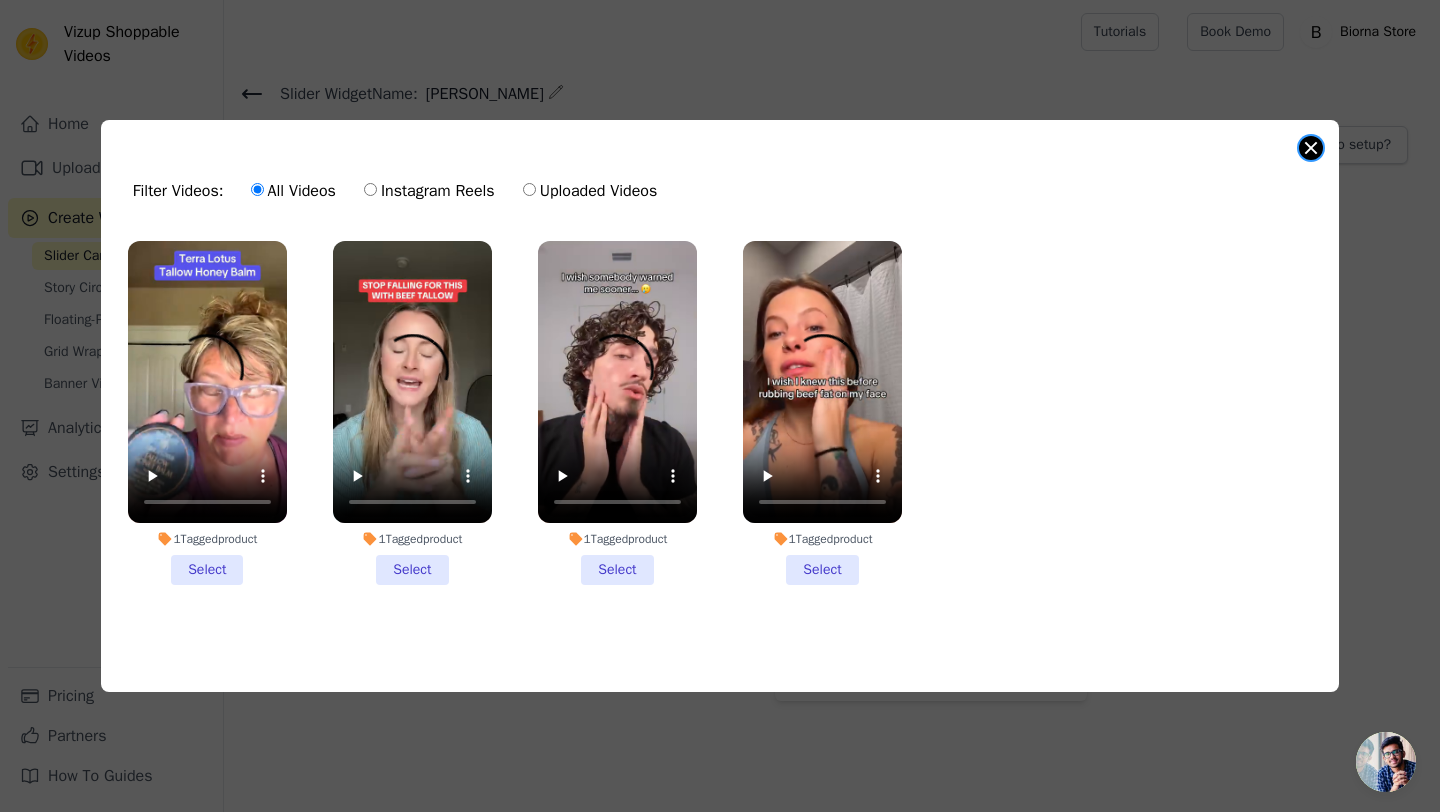 click at bounding box center [1311, 148] 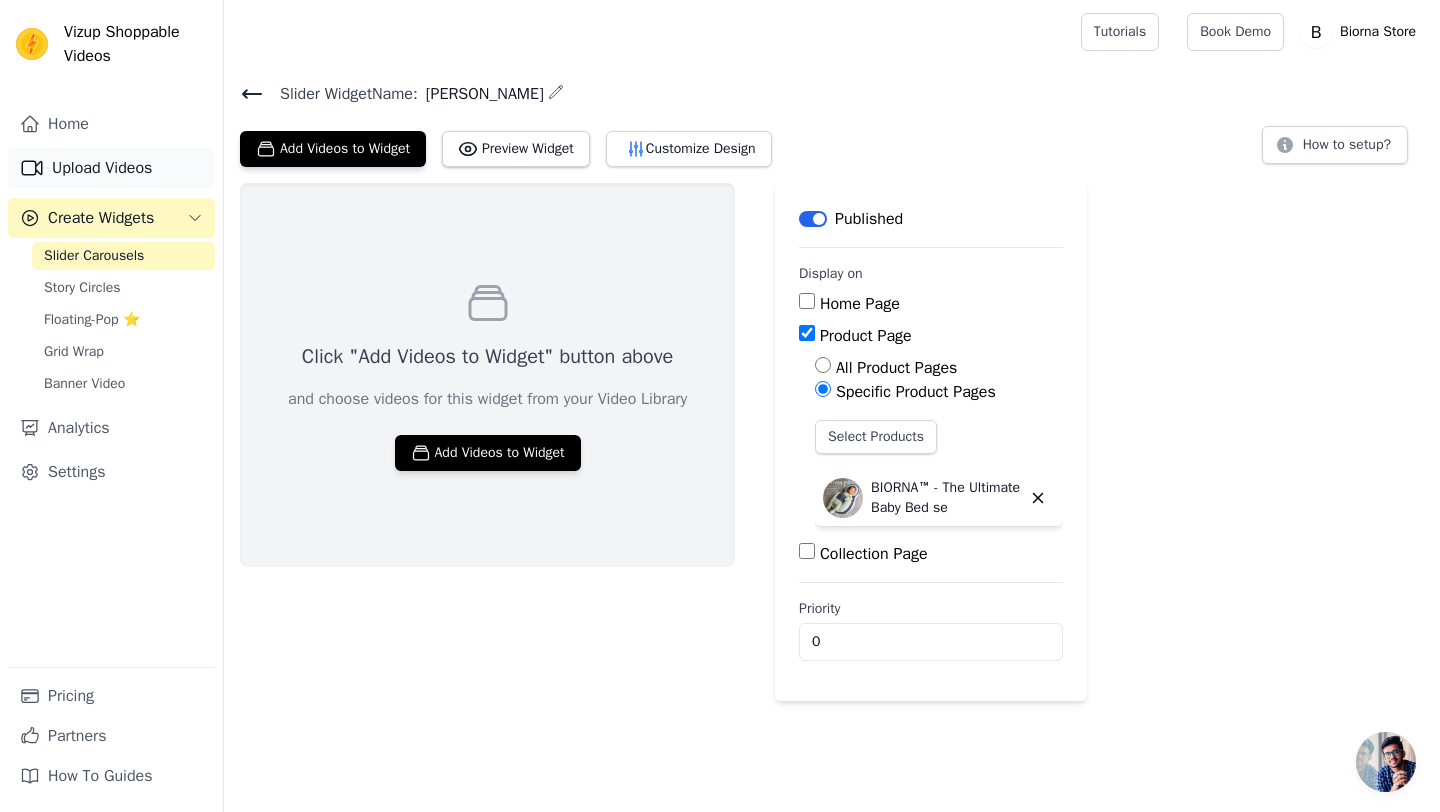 click on "Upload Videos" at bounding box center [111, 168] 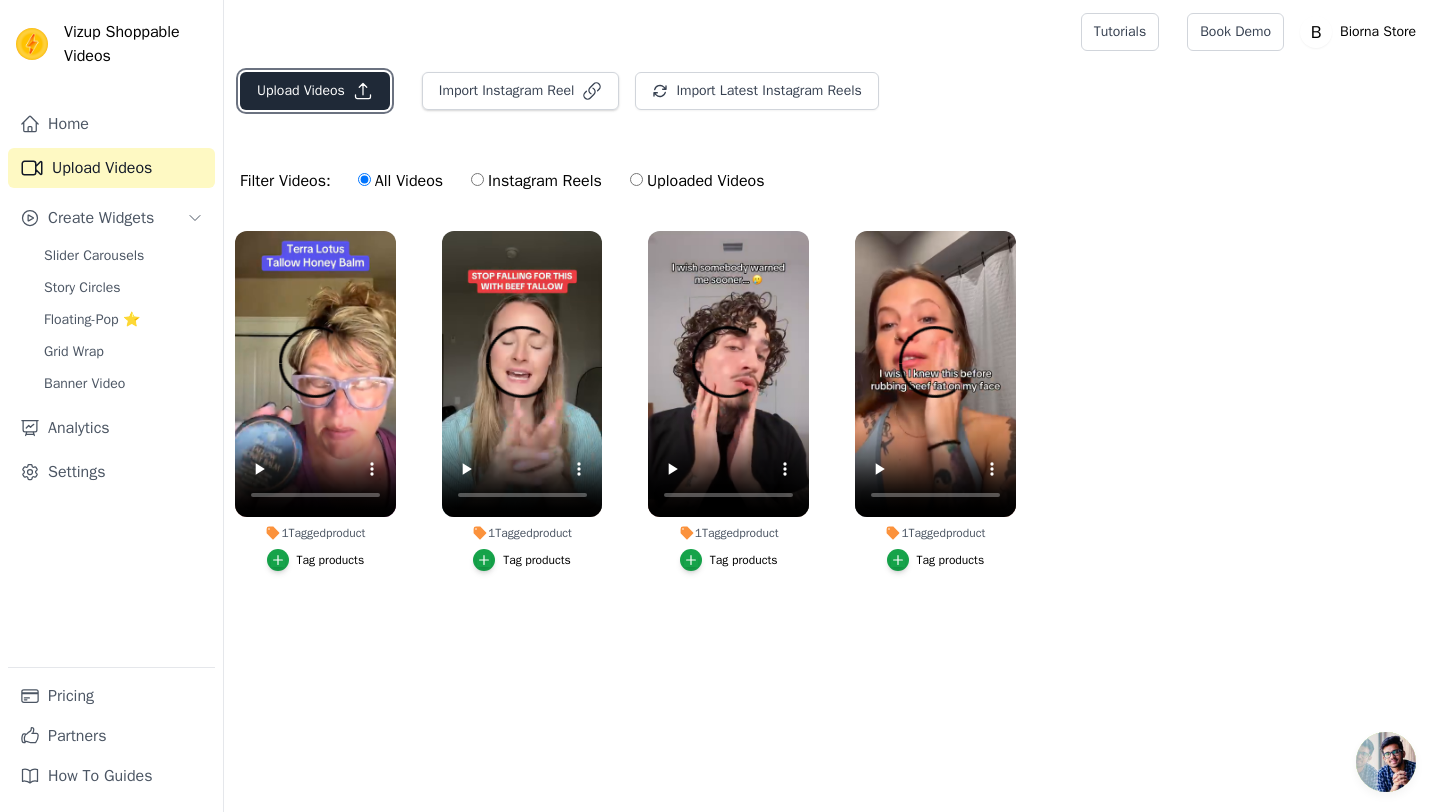 click on "Upload Videos" at bounding box center (315, 91) 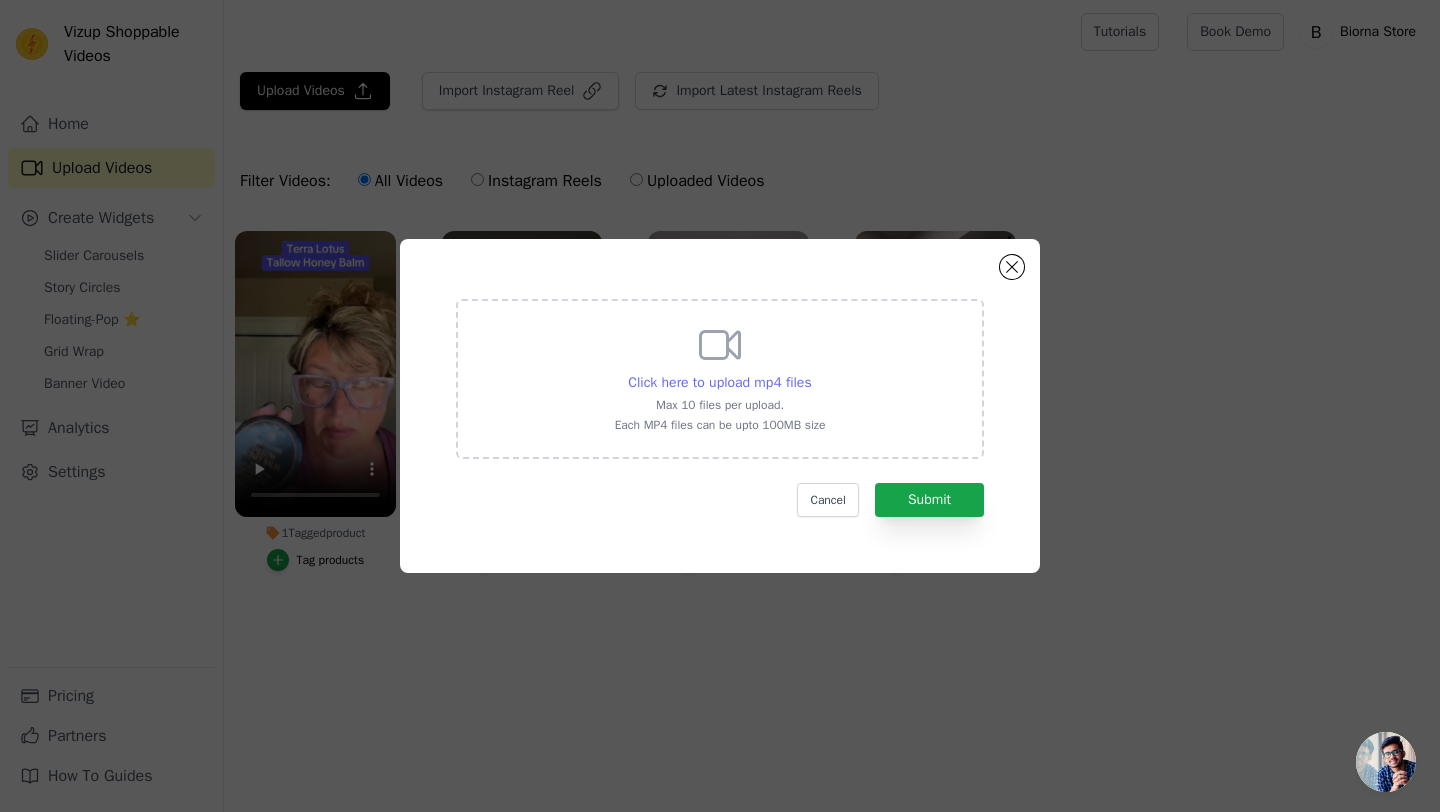 click on "Click here to upload mp4 files" at bounding box center [719, 382] 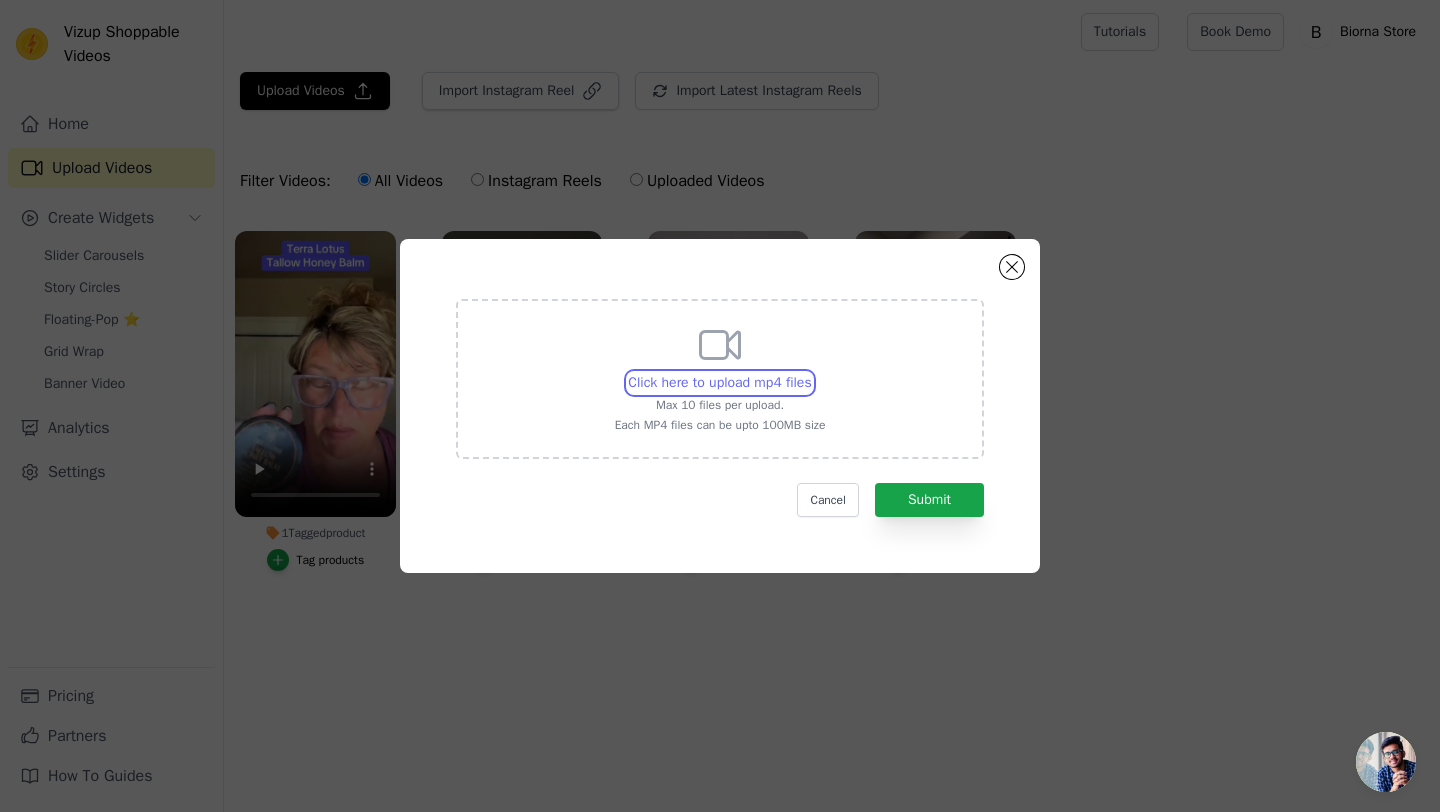 click on "Click here to upload mp4 files     Max 10 files per upload.   Each MP4 files can be upto 100MB size" at bounding box center (811, 372) 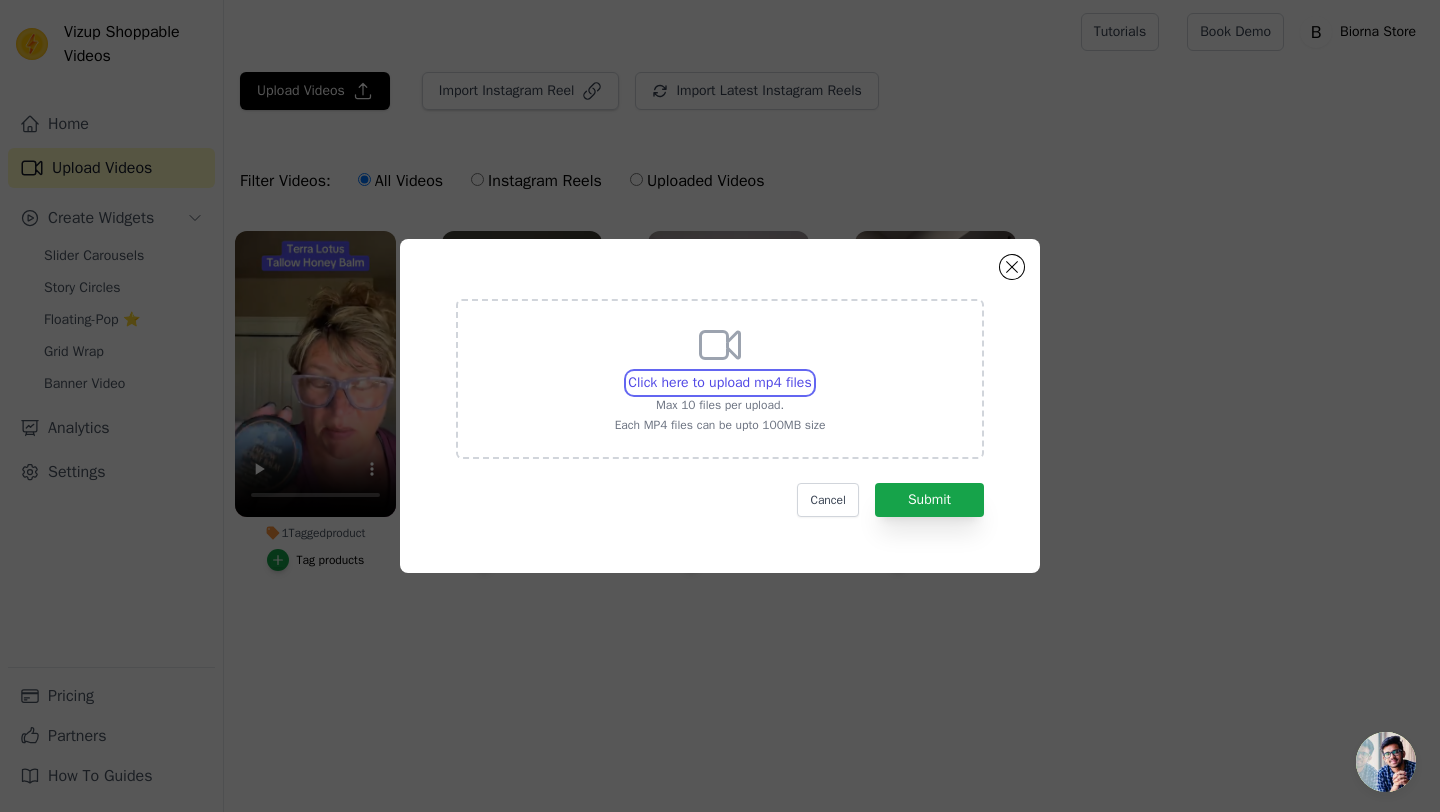 type on "C:\fakepath\VIDEO 1 BBLISS.mp4" 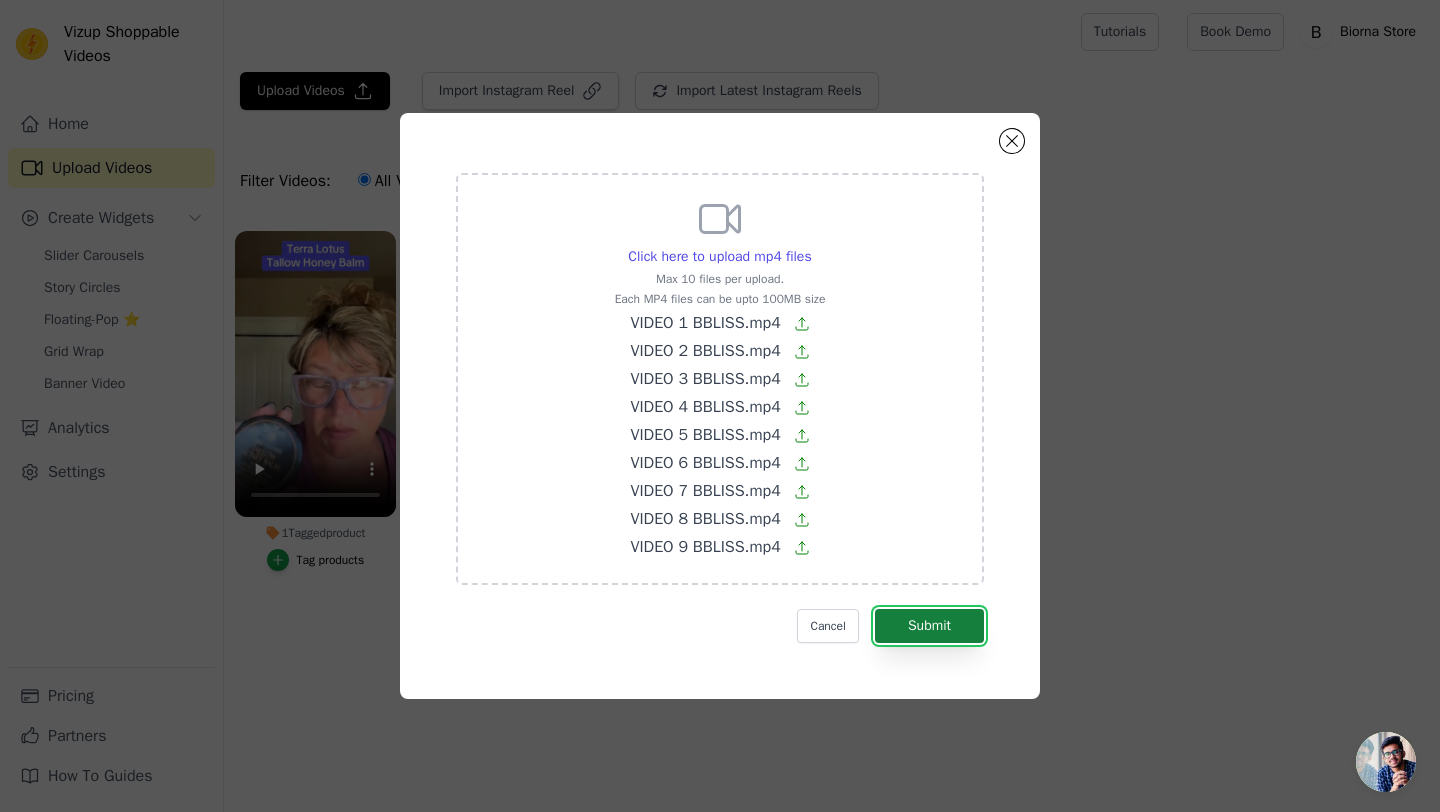 click on "Submit" at bounding box center [929, 626] 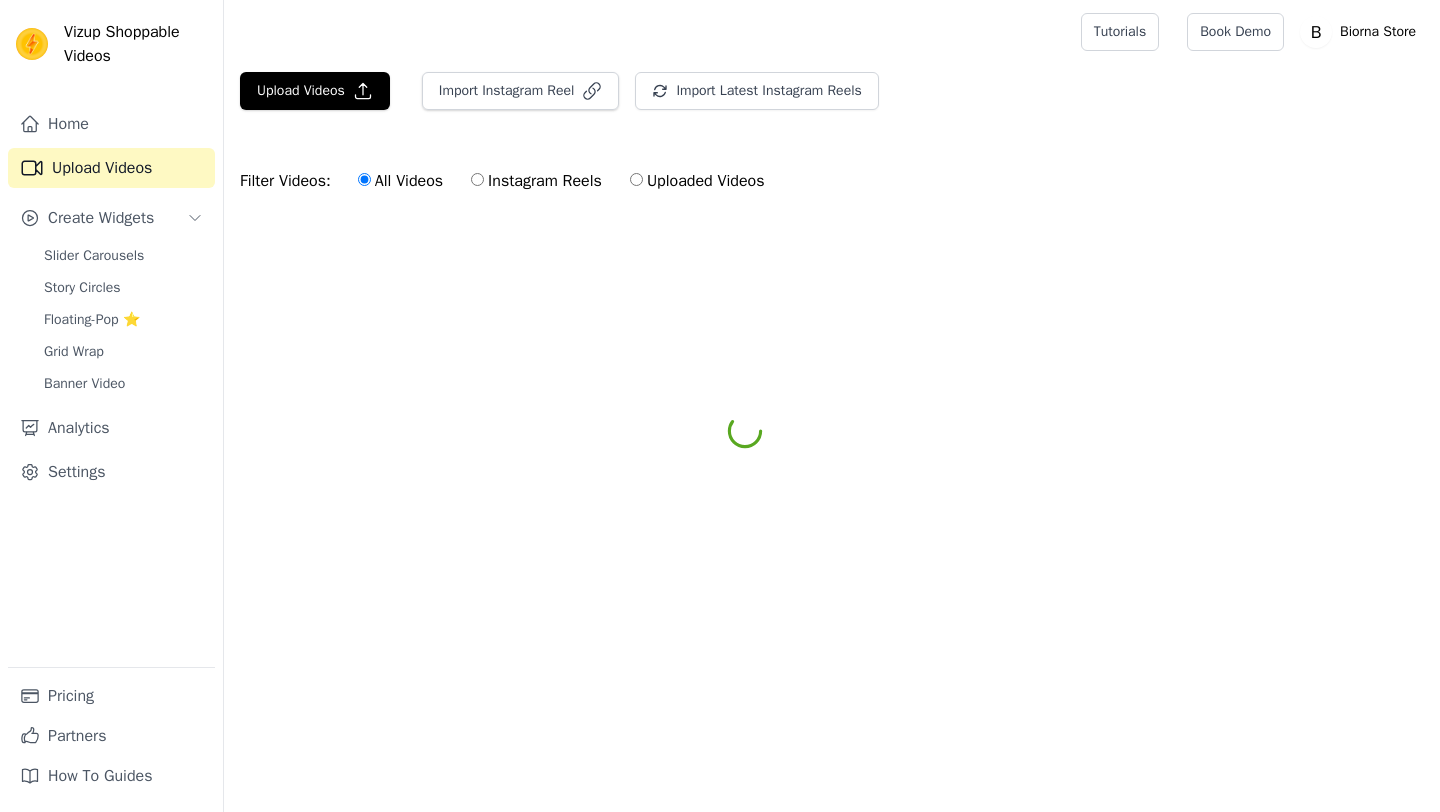 scroll, scrollTop: 0, scrollLeft: 0, axis: both 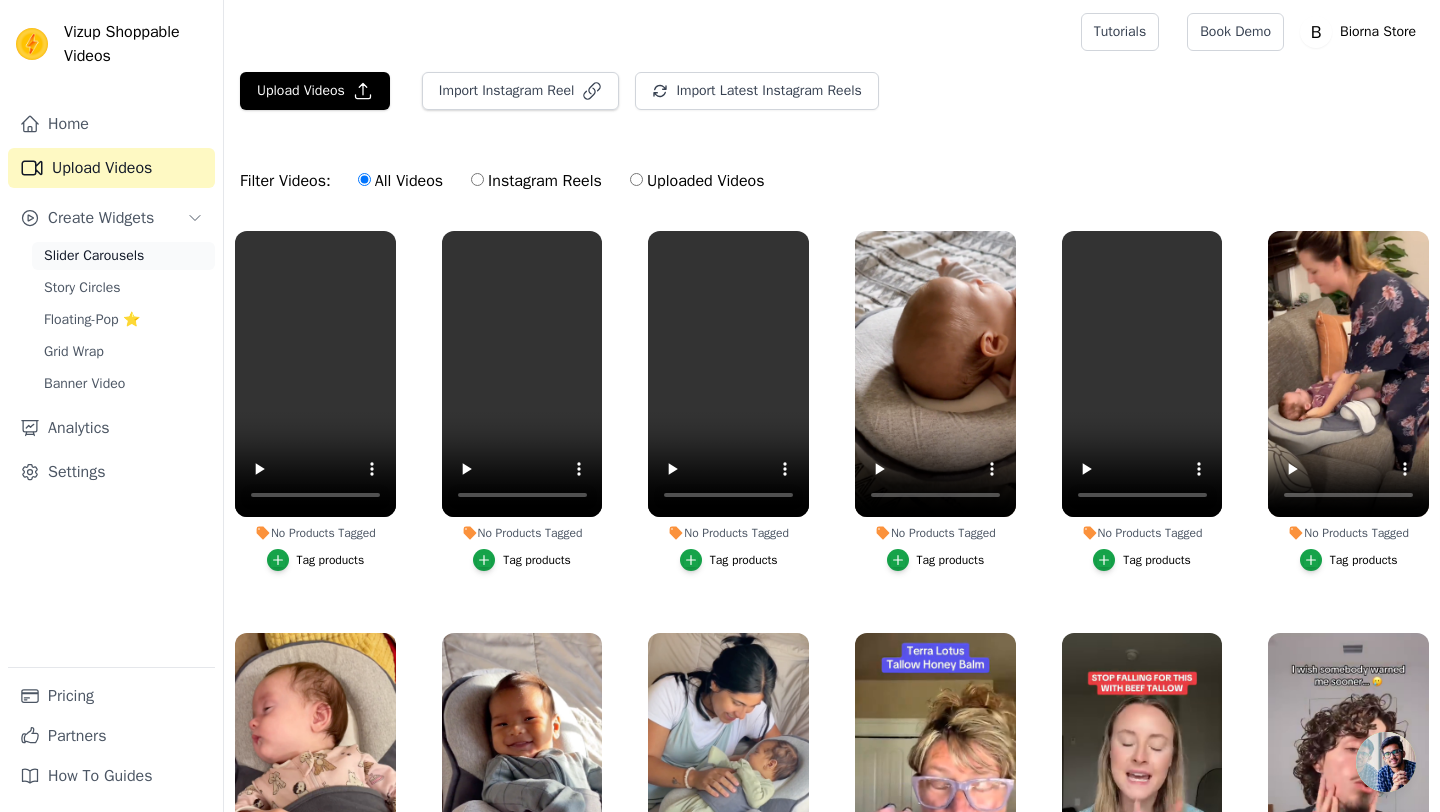 click on "Slider Carousels" at bounding box center (94, 256) 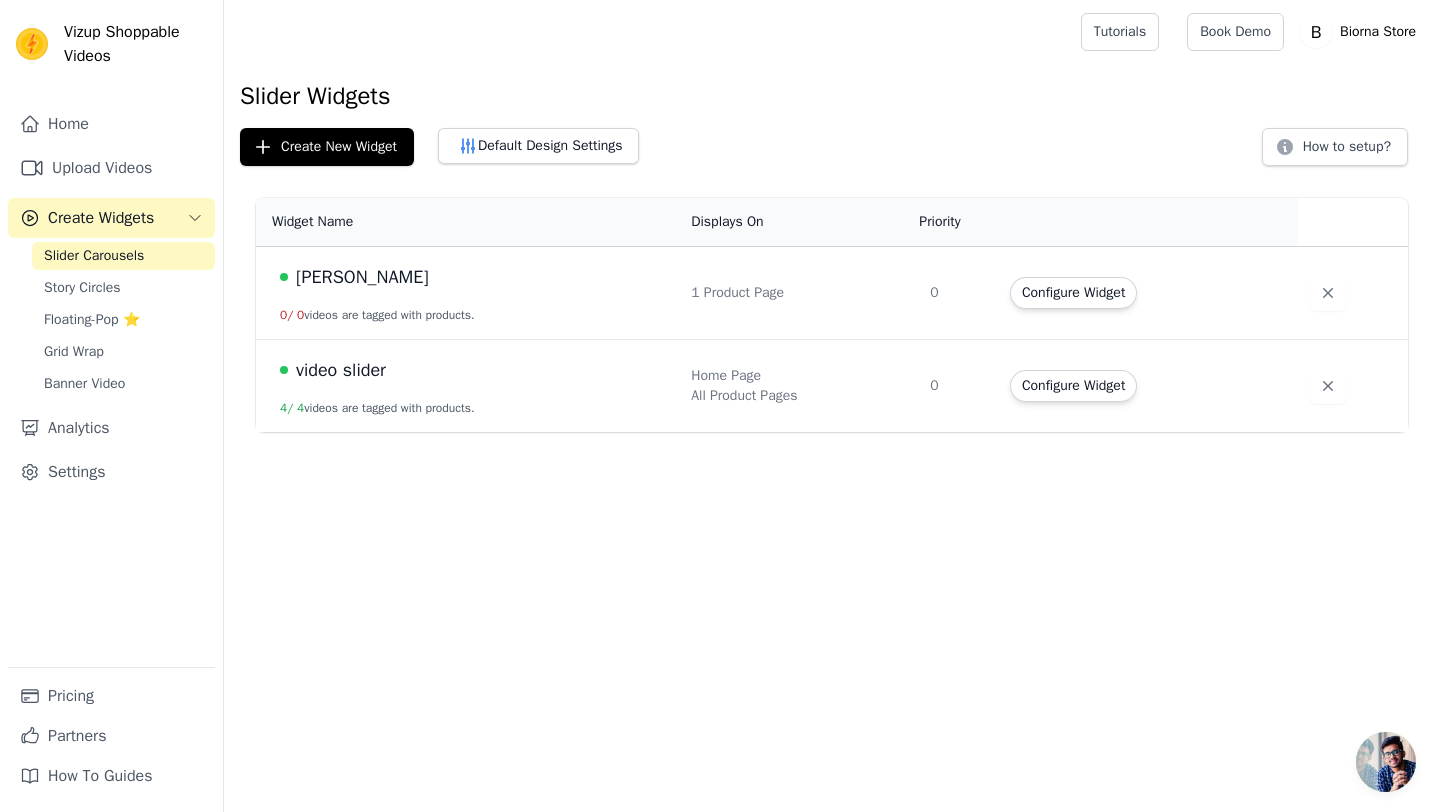 click on "[PERSON_NAME]" at bounding box center (362, 277) 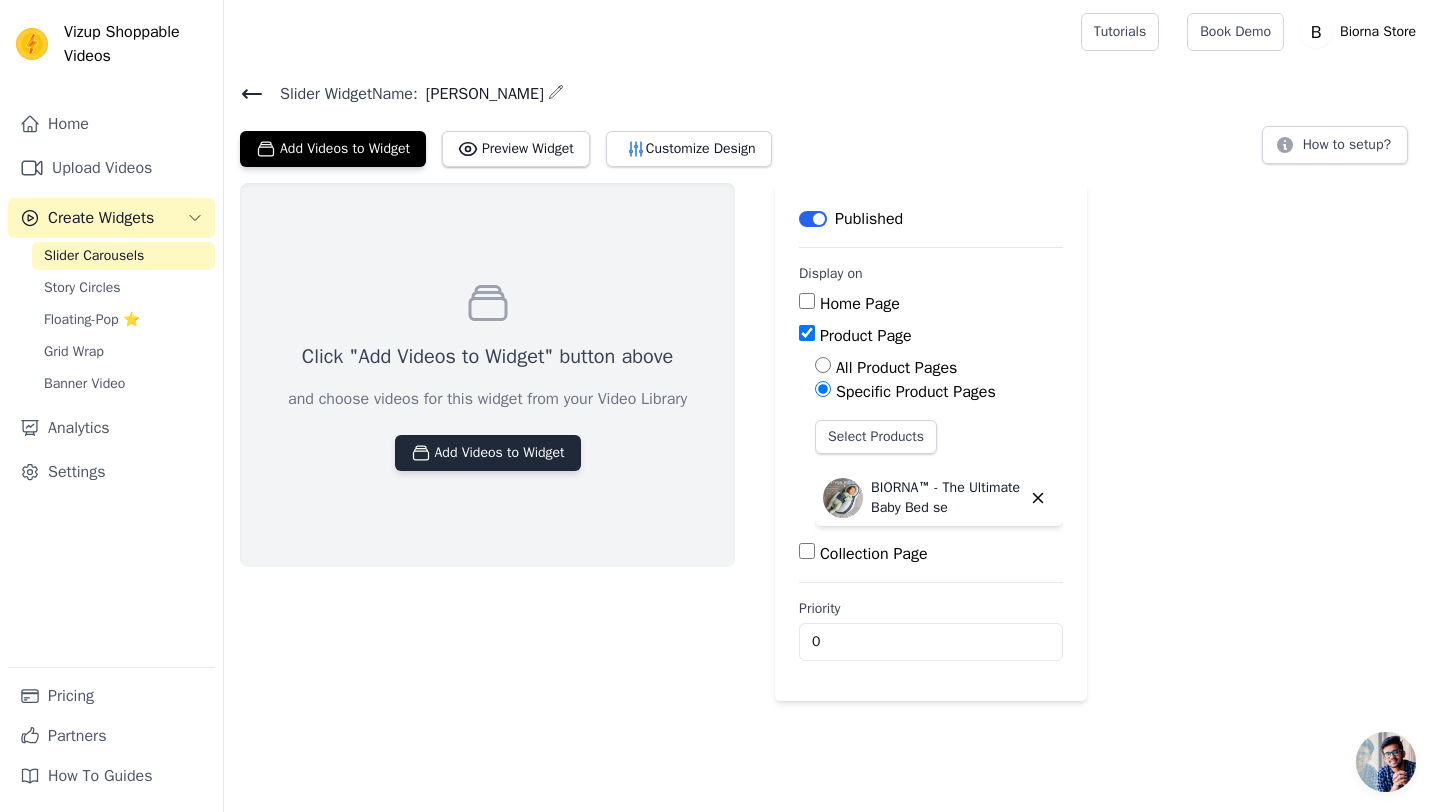 click on "Add Videos to Widget" at bounding box center (488, 453) 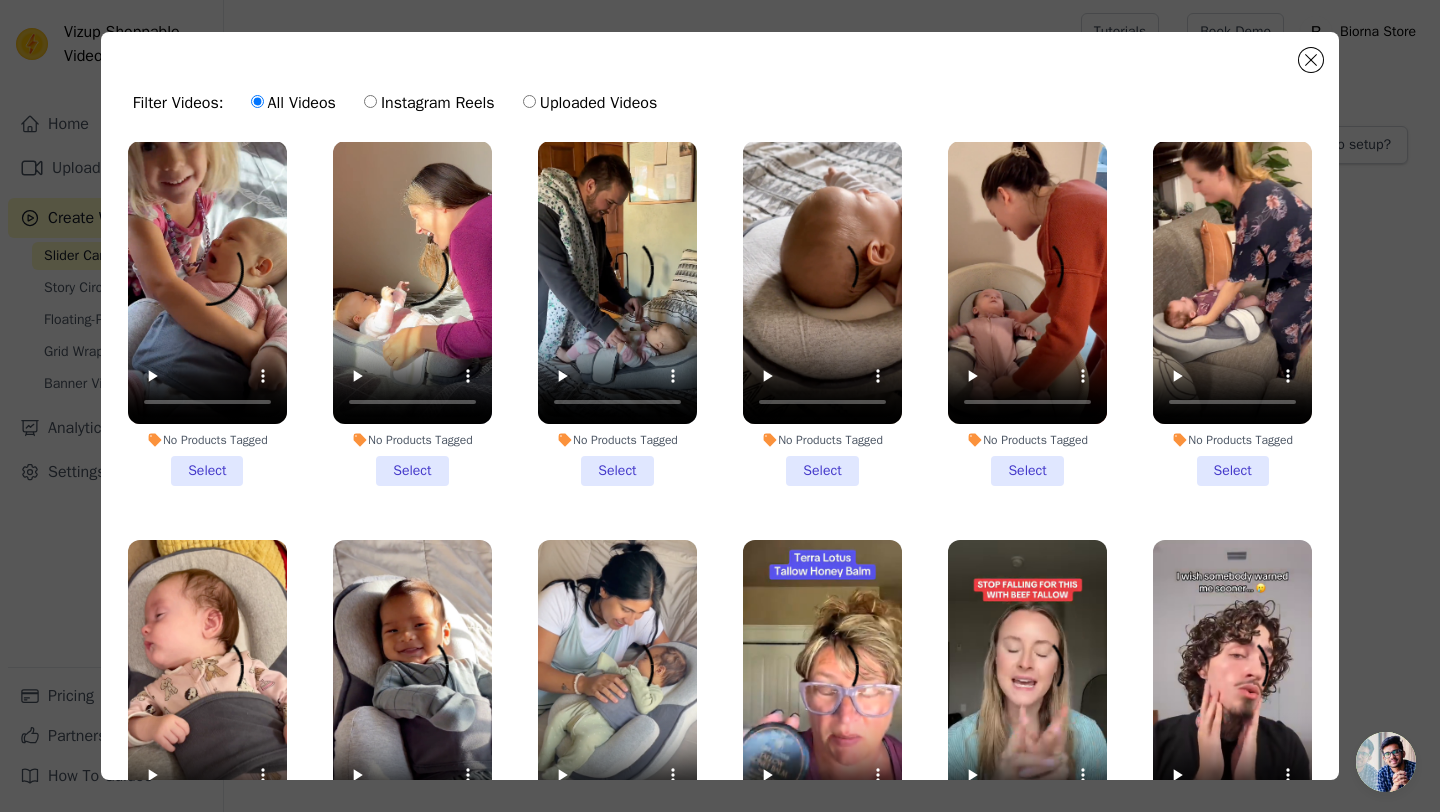 scroll, scrollTop: 14, scrollLeft: 0, axis: vertical 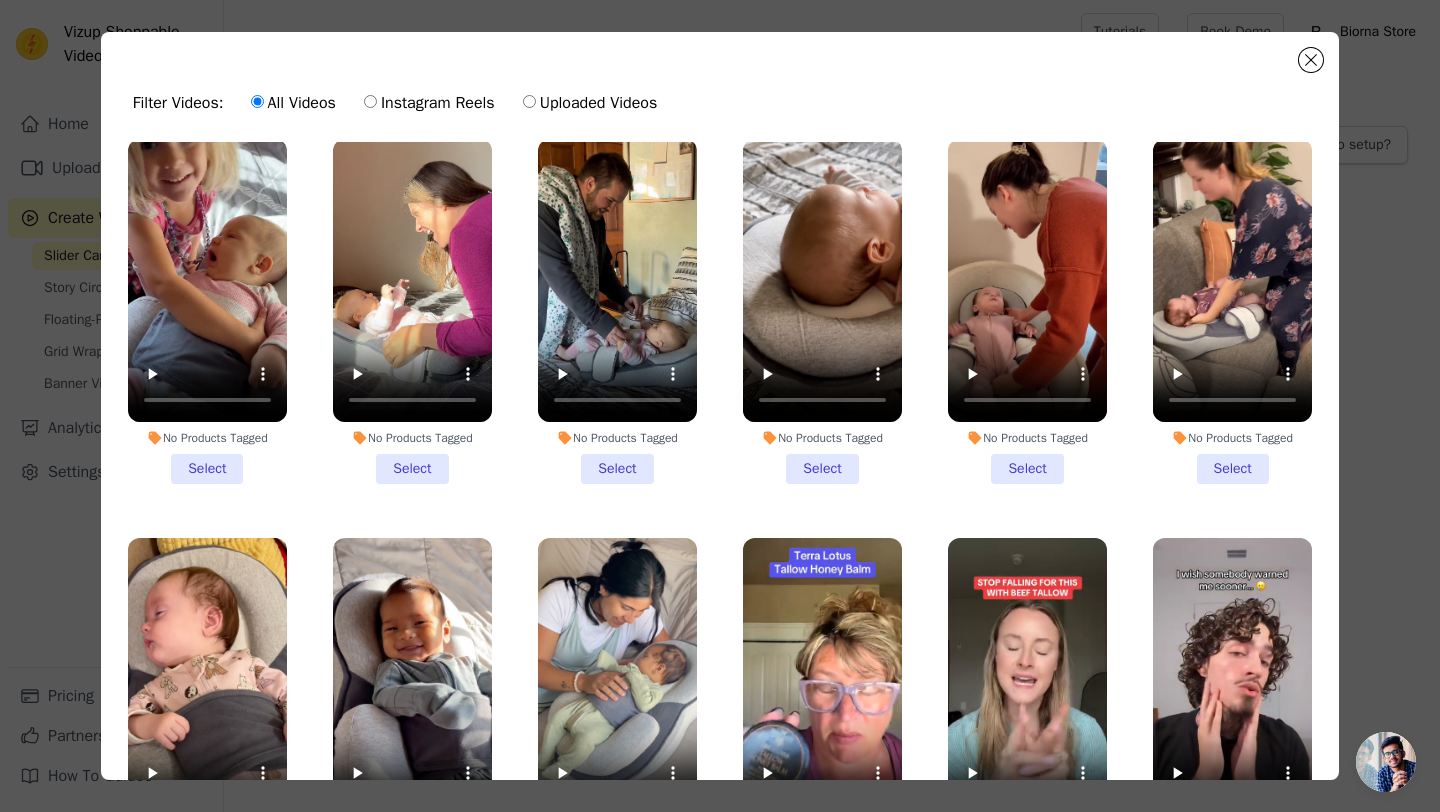 click on "No Products Tagged     Select" at bounding box center [617, 311] 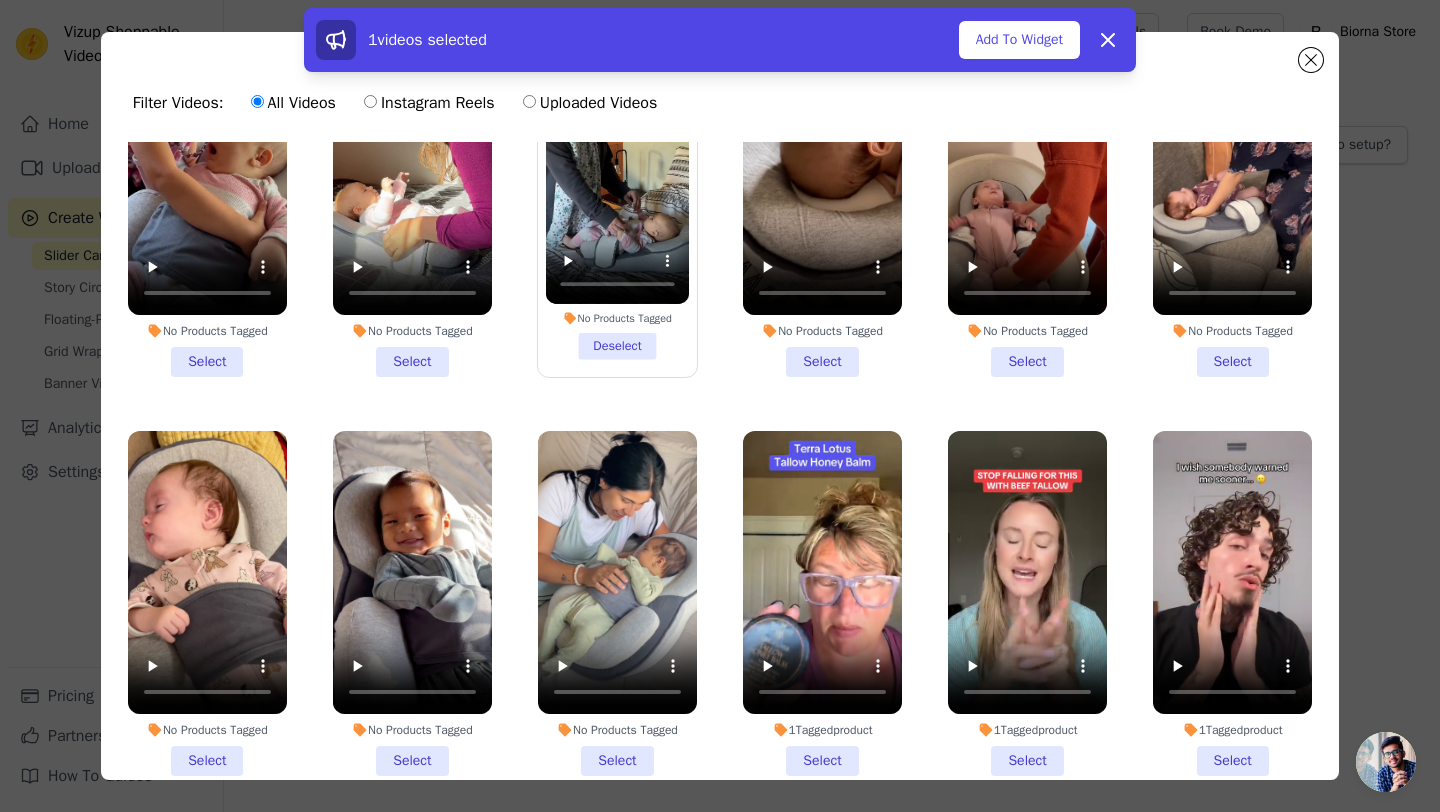 scroll, scrollTop: 0, scrollLeft: 0, axis: both 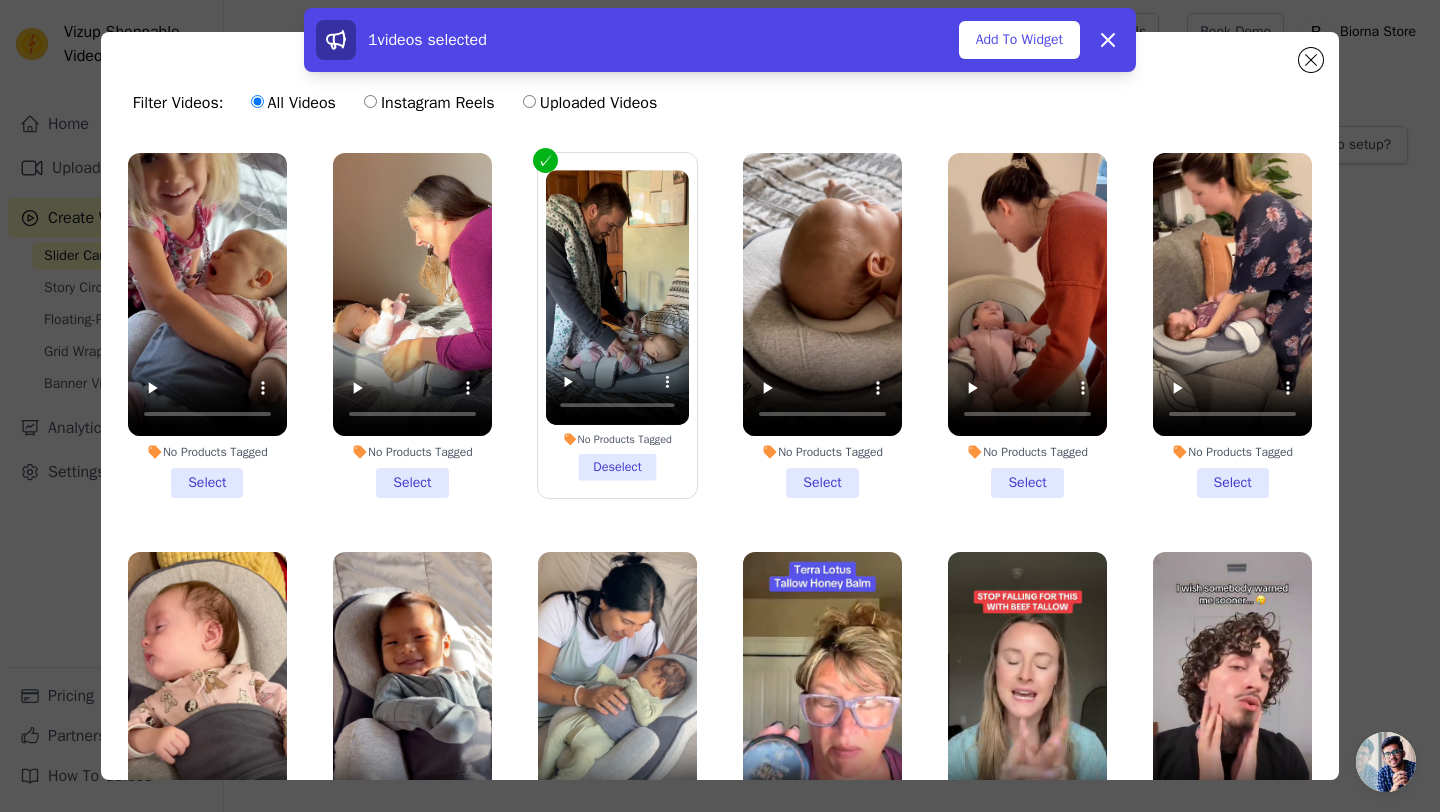 click on "No Products Tagged     Select" at bounding box center [1232, 325] 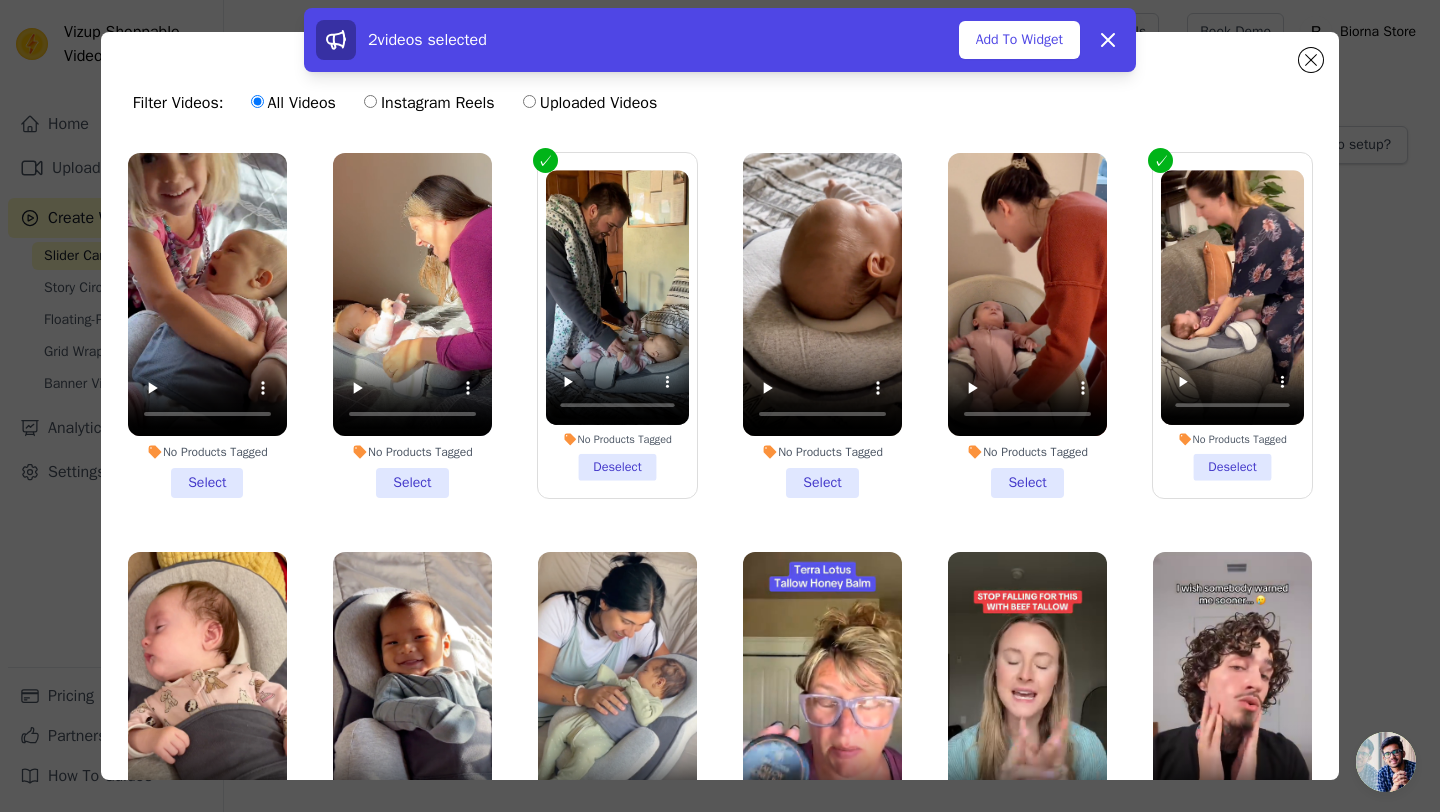 click on "No Products Tagged     Select" at bounding box center (1027, 325) 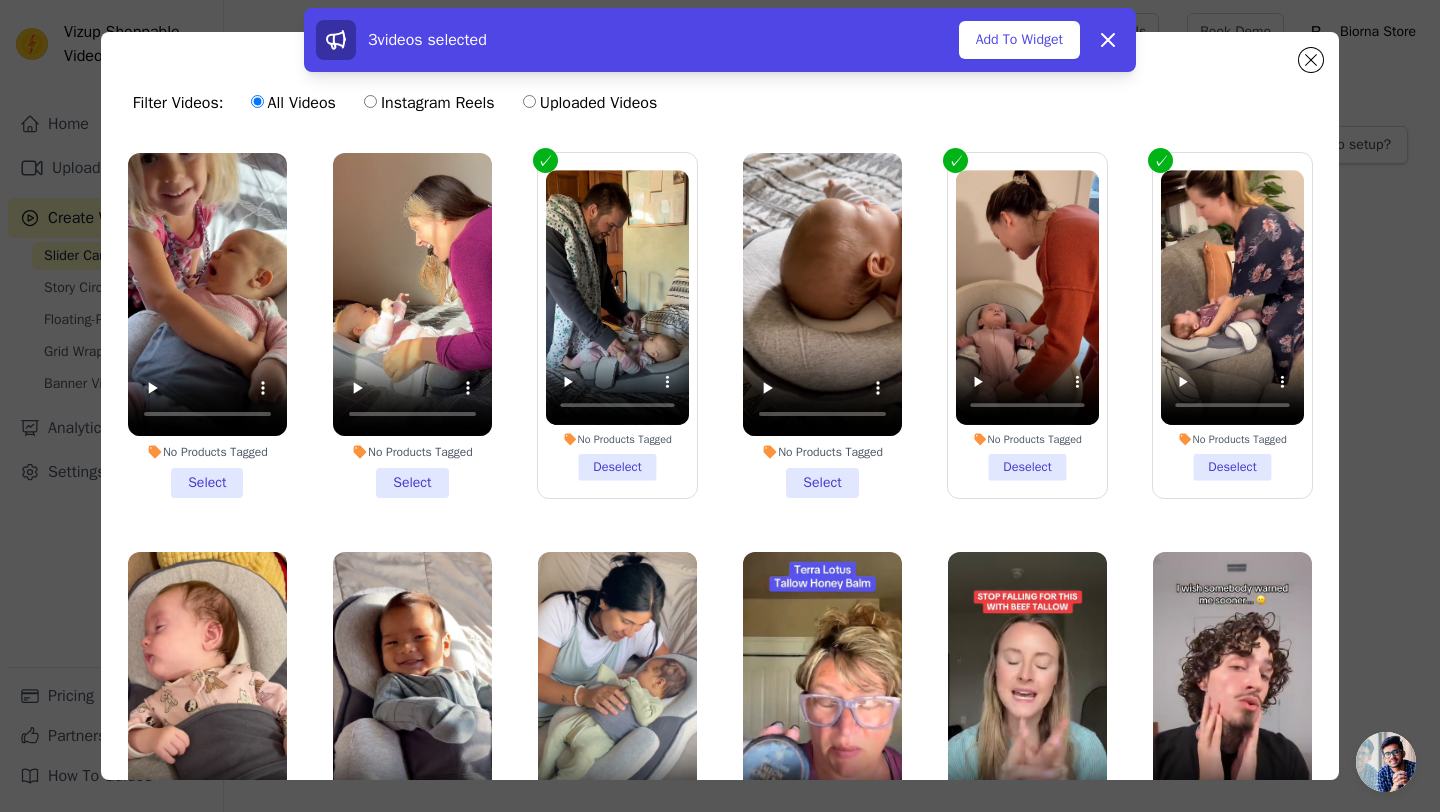 click on "No Products Tagged     Select" at bounding box center [822, 325] 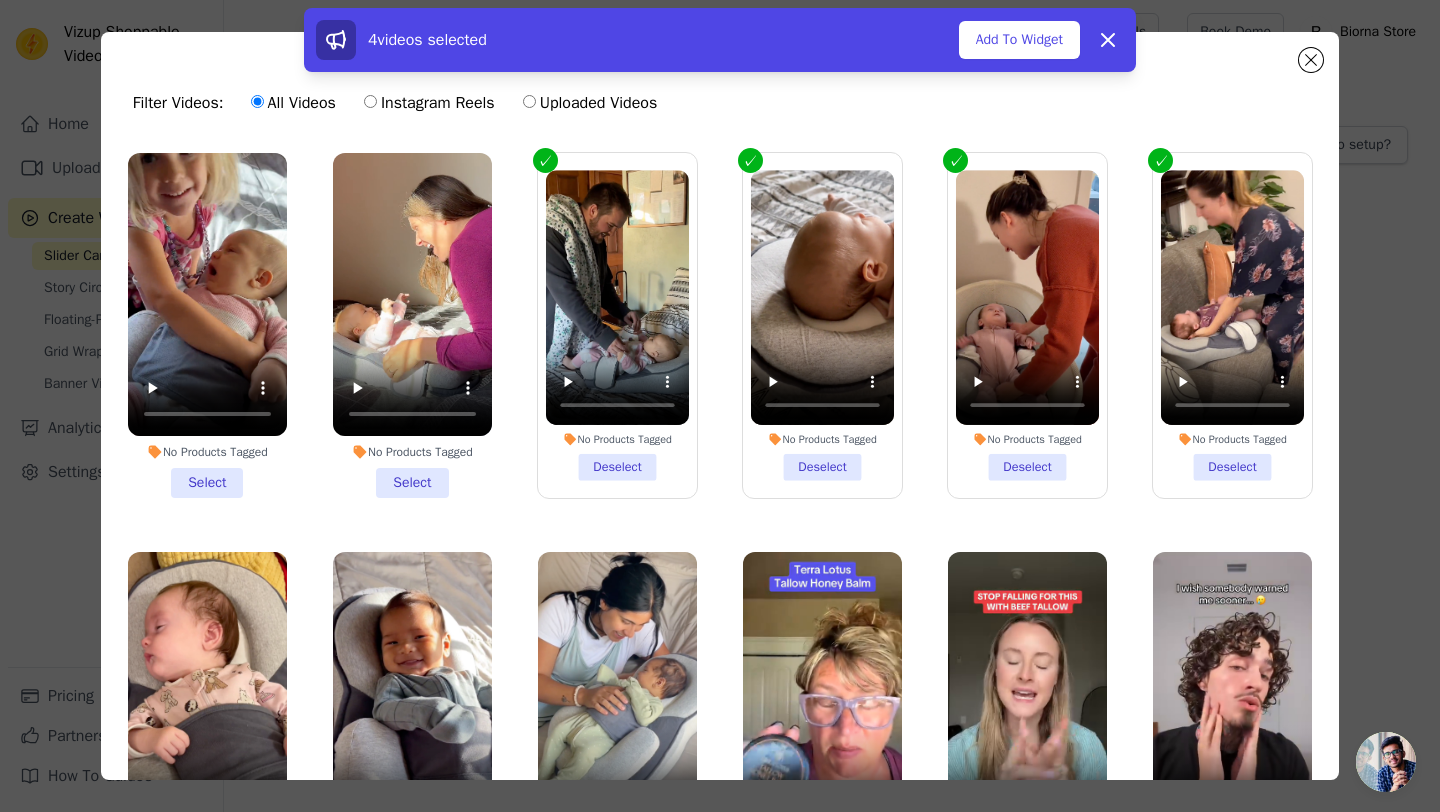 click on "No Products Tagged     Select" at bounding box center (412, 325) 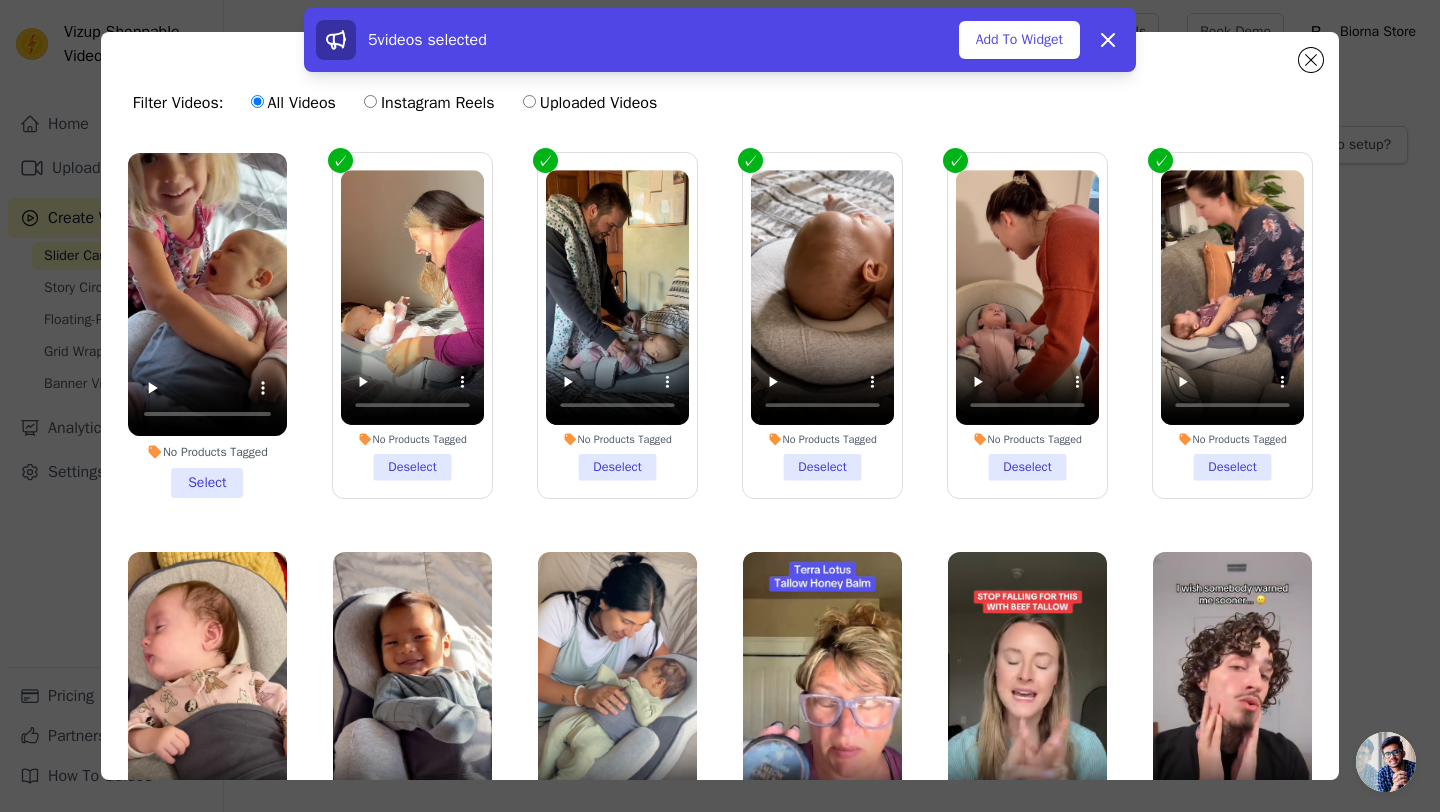 click on "No Products Tagged     Select" at bounding box center [207, 325] 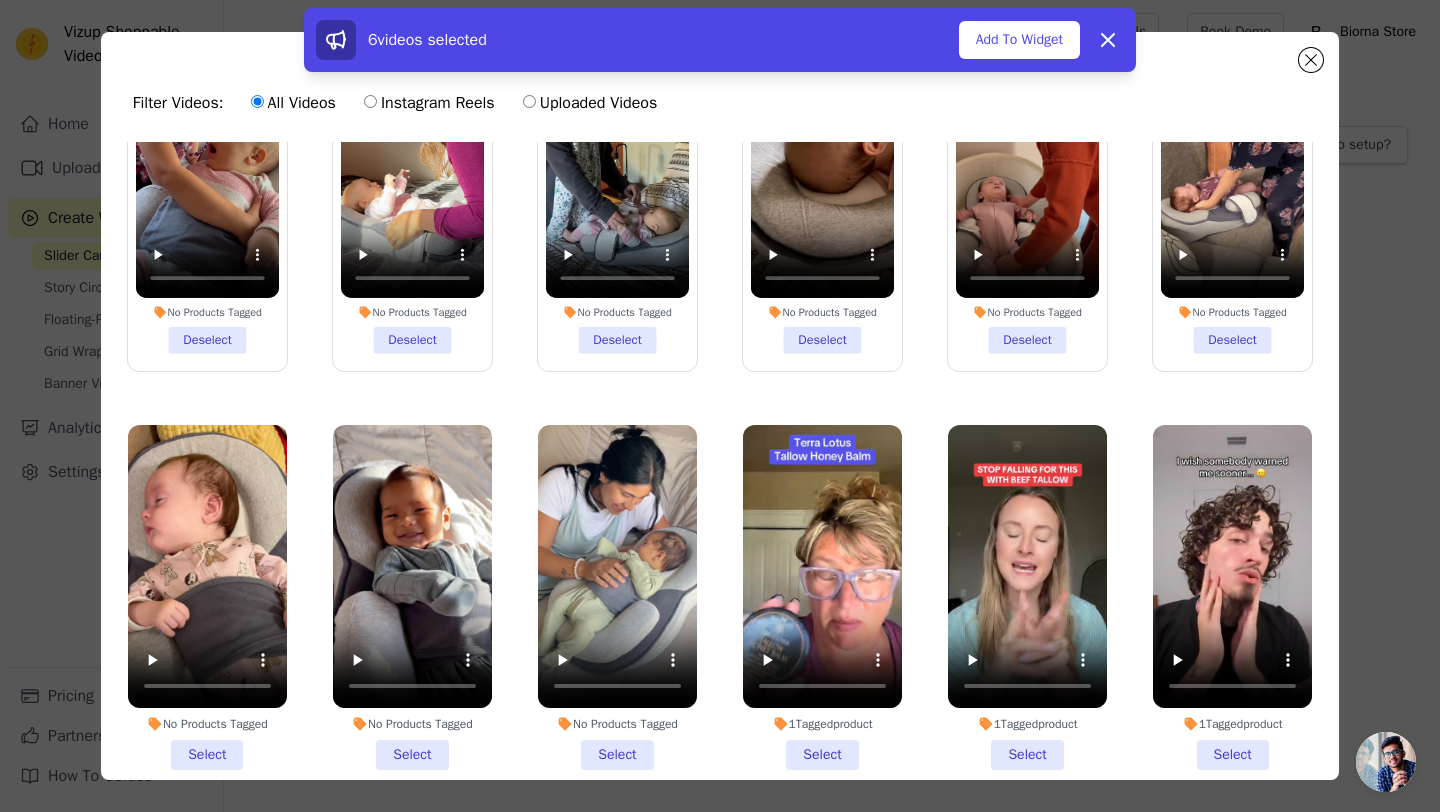 scroll, scrollTop: 163, scrollLeft: 0, axis: vertical 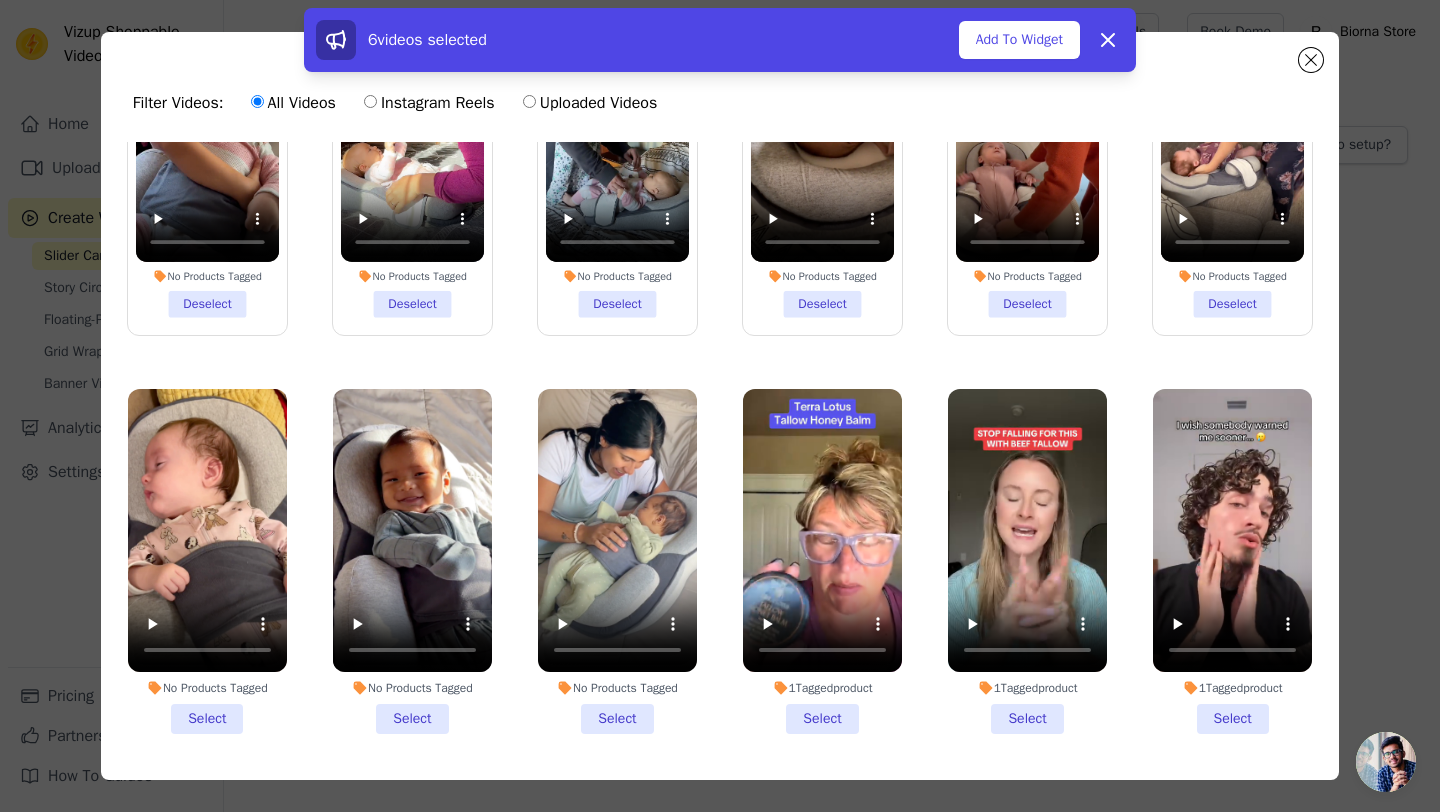 click on "No Products Tagged     Select" at bounding box center (207, 561) 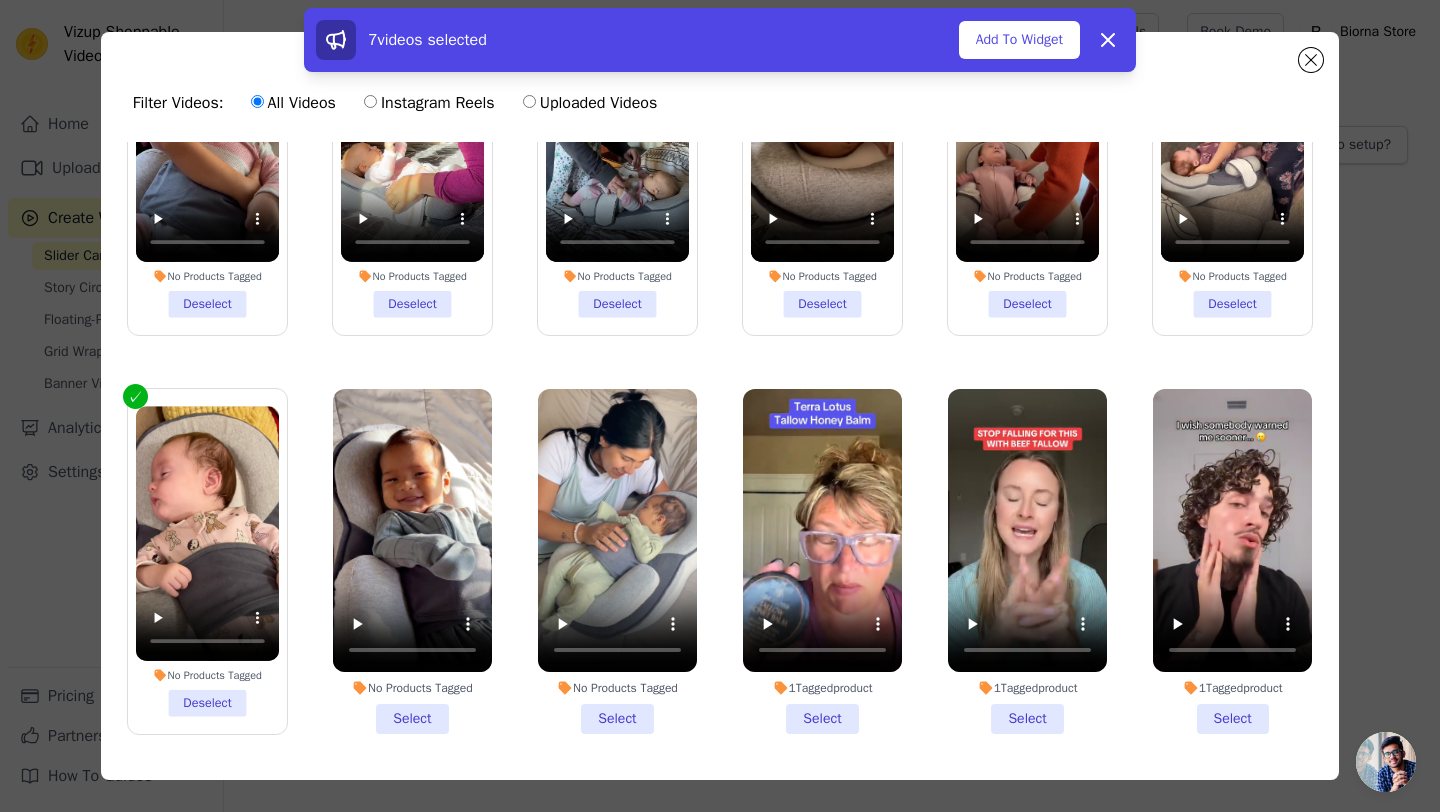 click on "No Products Tagged     Select" at bounding box center (412, 561) 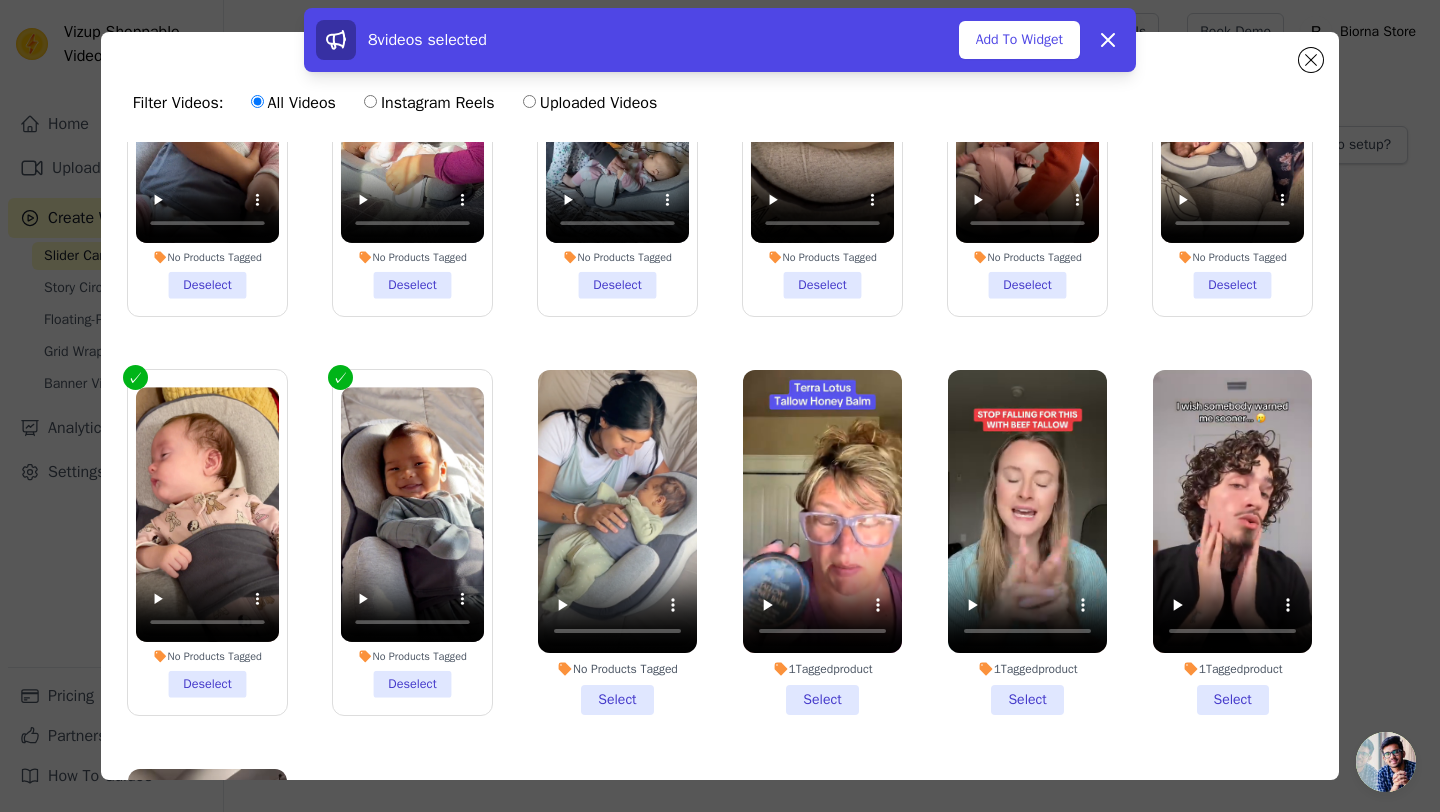 scroll, scrollTop: 188, scrollLeft: 0, axis: vertical 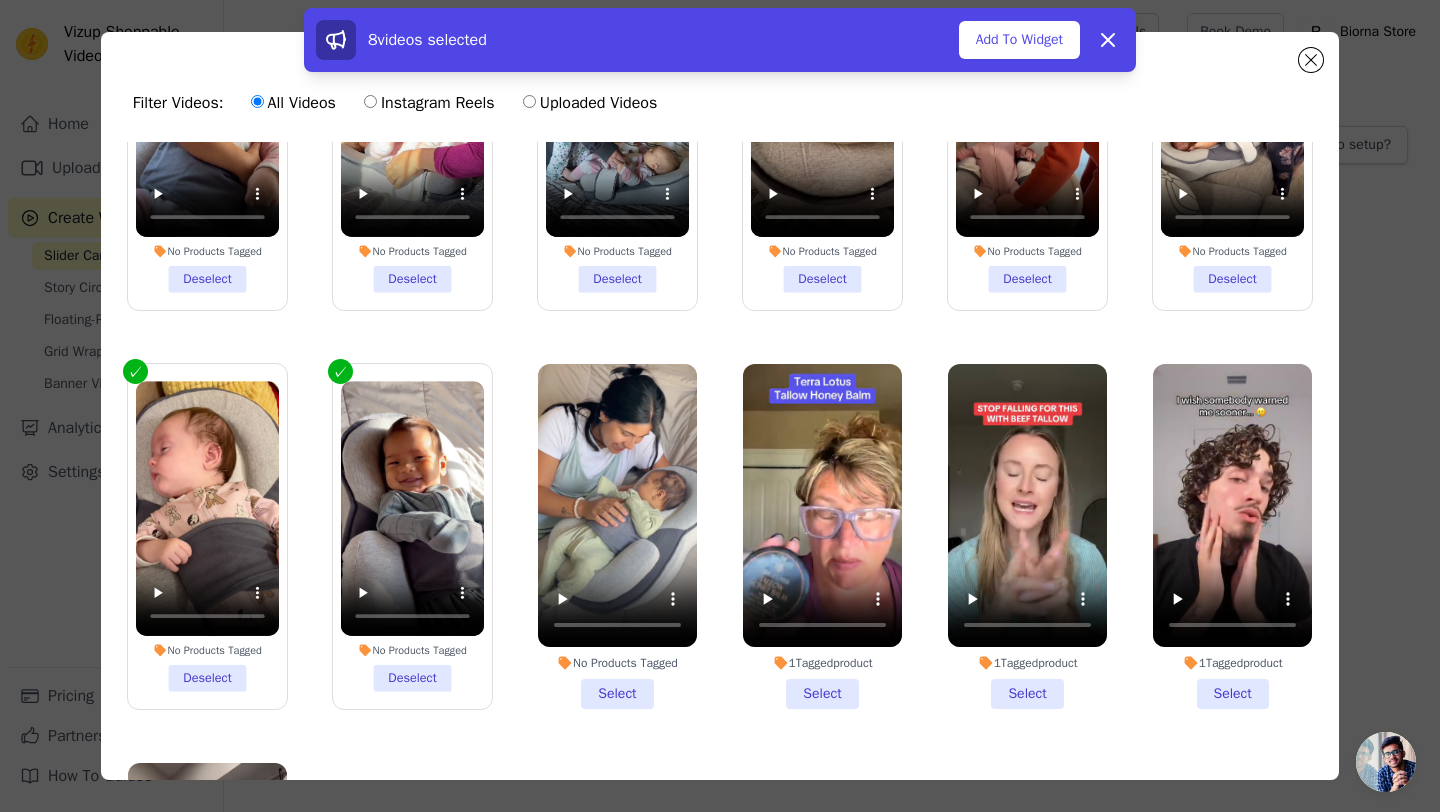click on "No Products Tagged     Select" at bounding box center (617, 536) 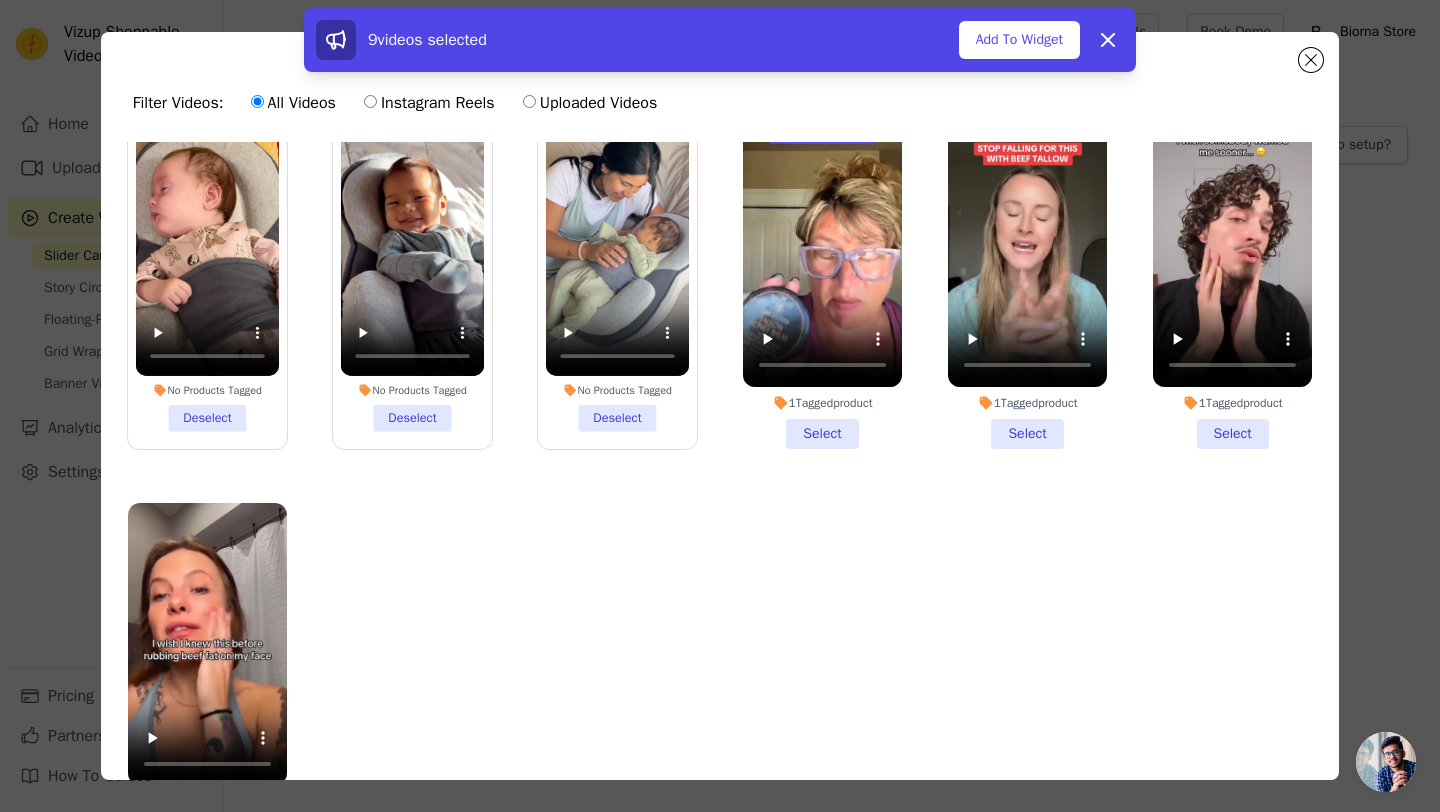 scroll, scrollTop: 0, scrollLeft: 0, axis: both 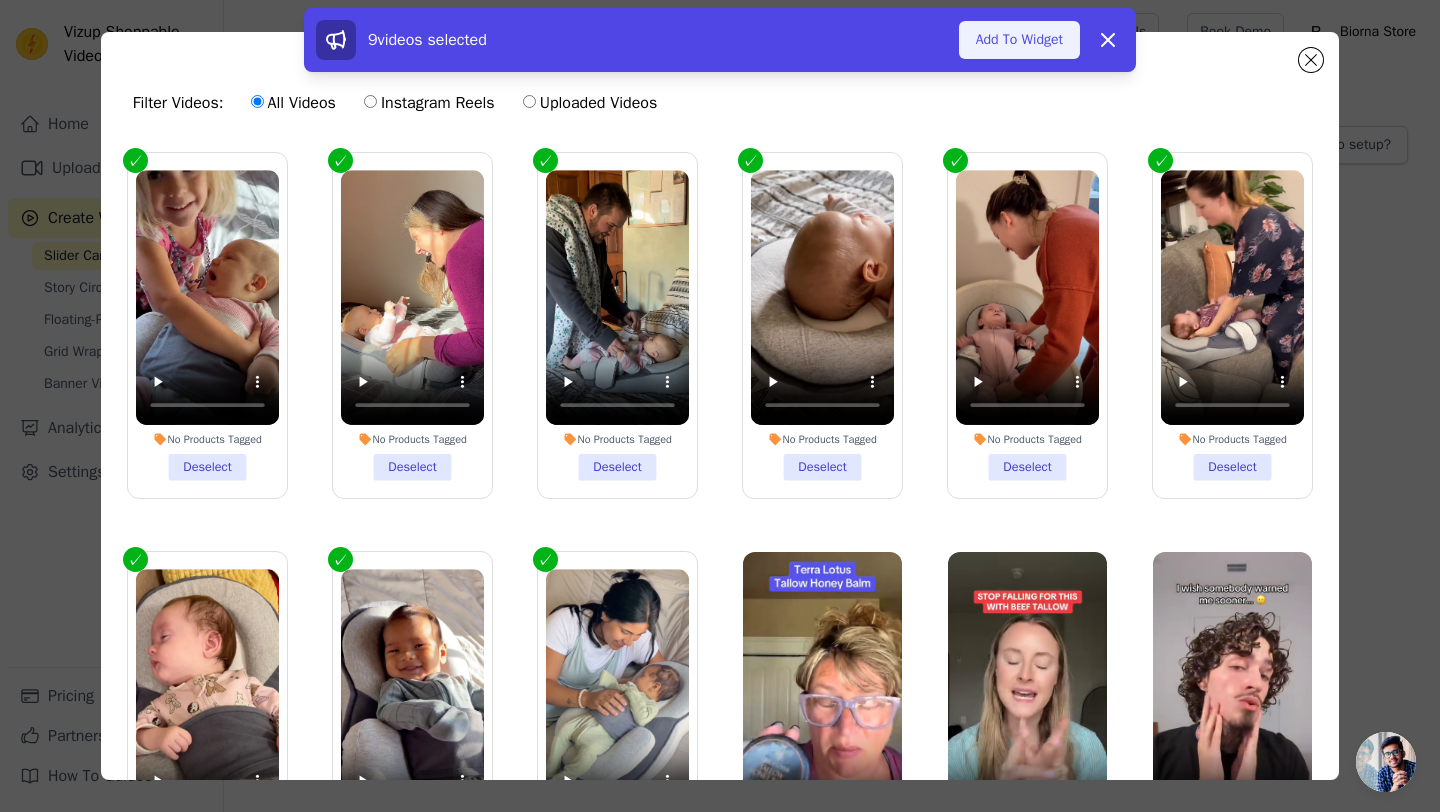 click on "Add To Widget" at bounding box center [1019, 40] 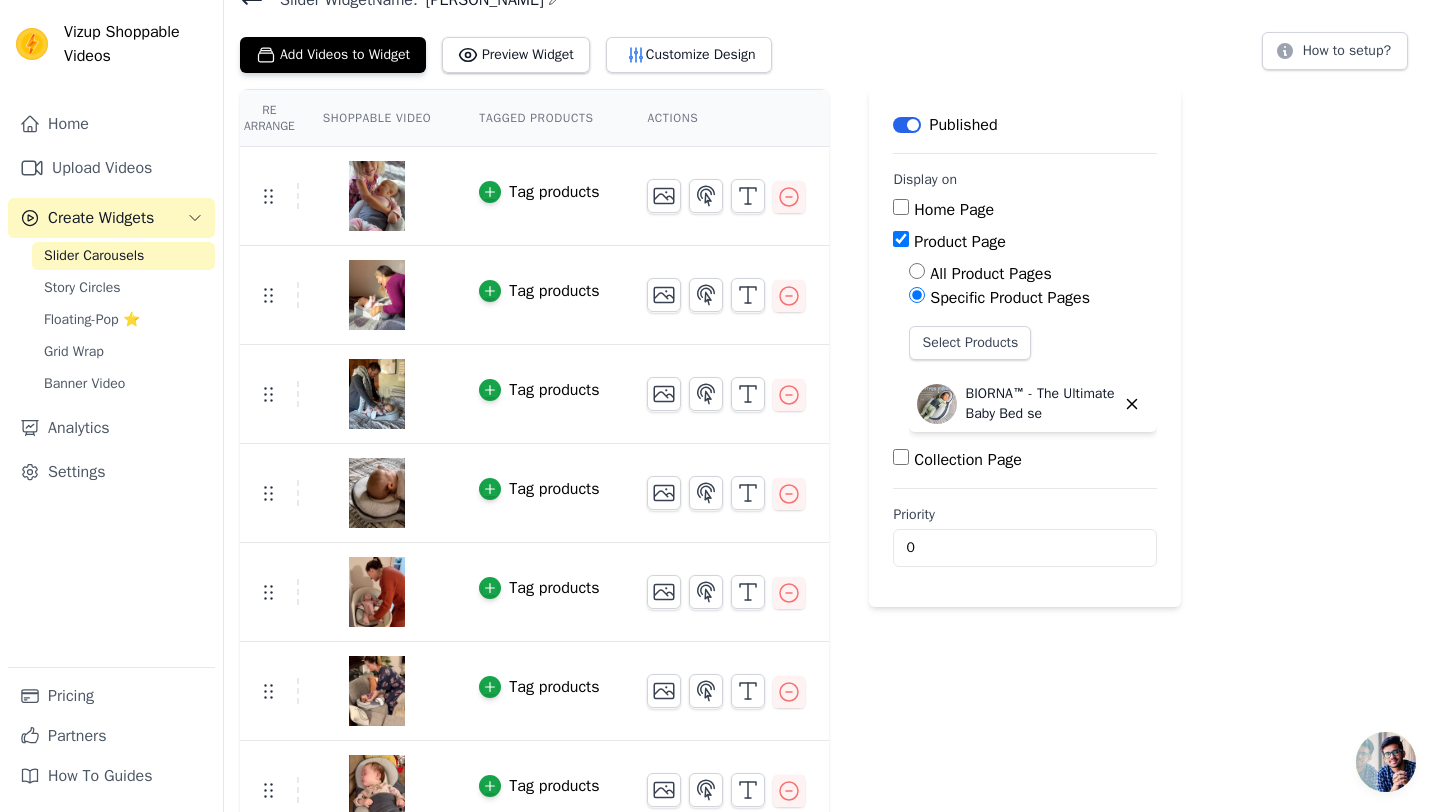 scroll, scrollTop: 105, scrollLeft: 0, axis: vertical 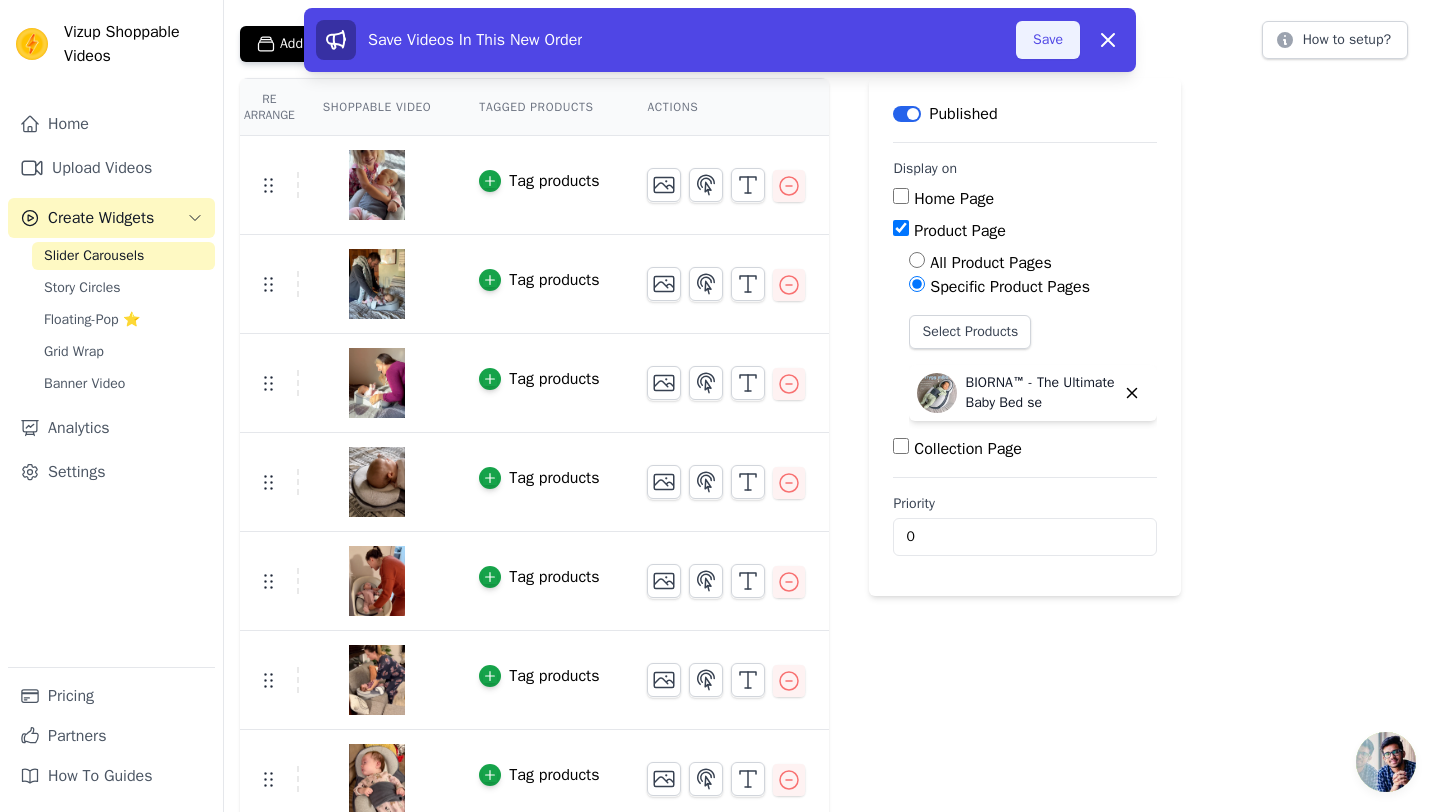 click on "Save" at bounding box center [1048, 40] 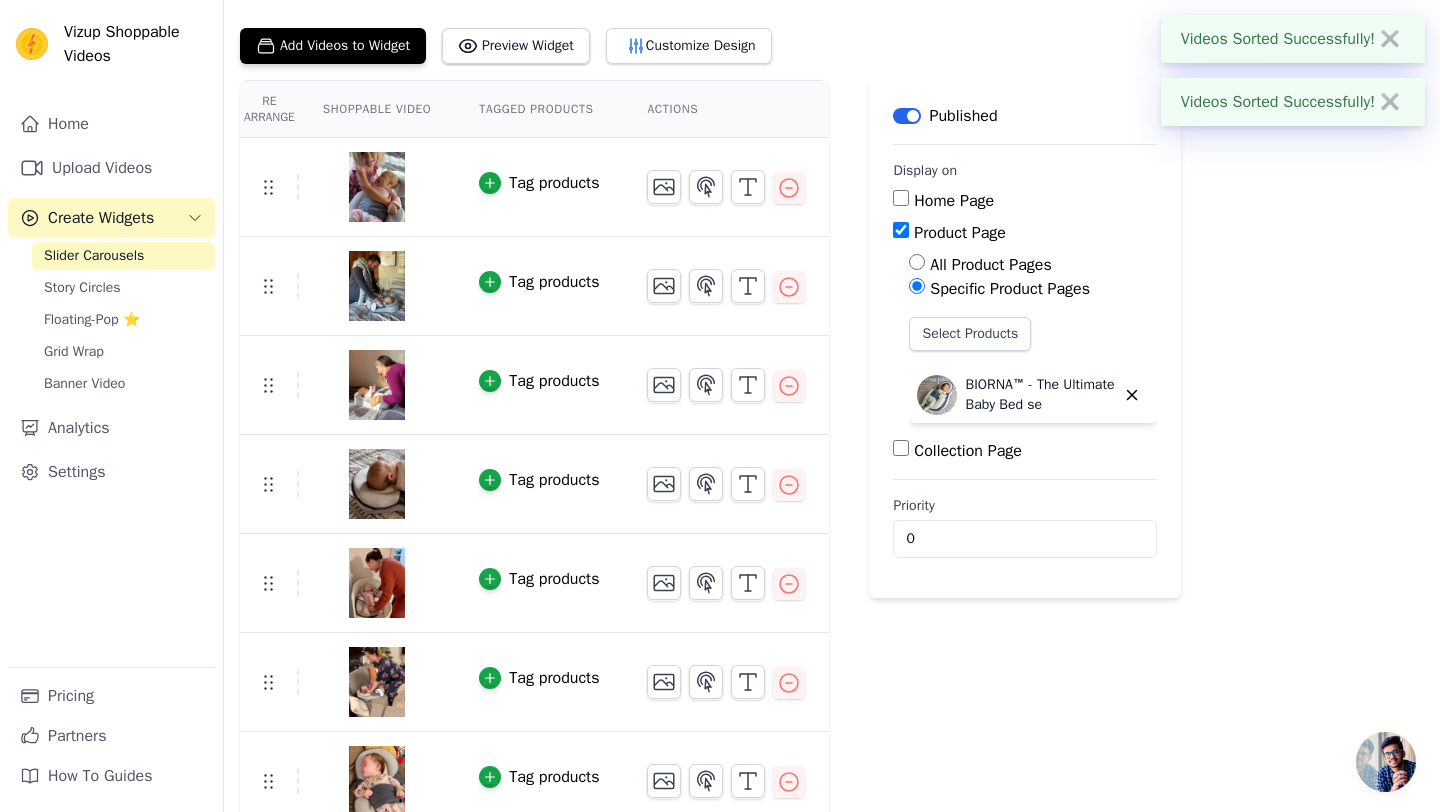 scroll, scrollTop: 96, scrollLeft: 0, axis: vertical 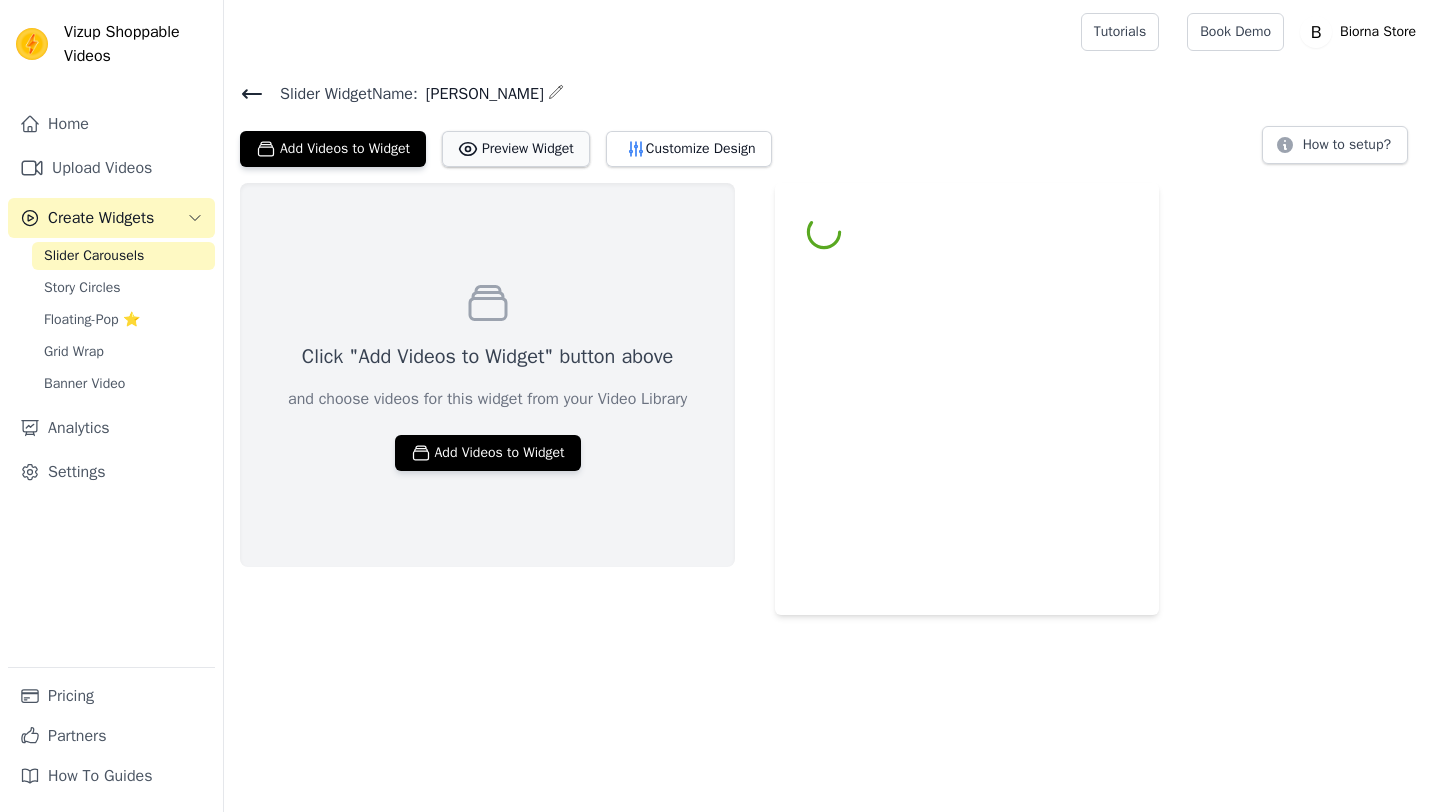click on "Preview Widget" at bounding box center [516, 149] 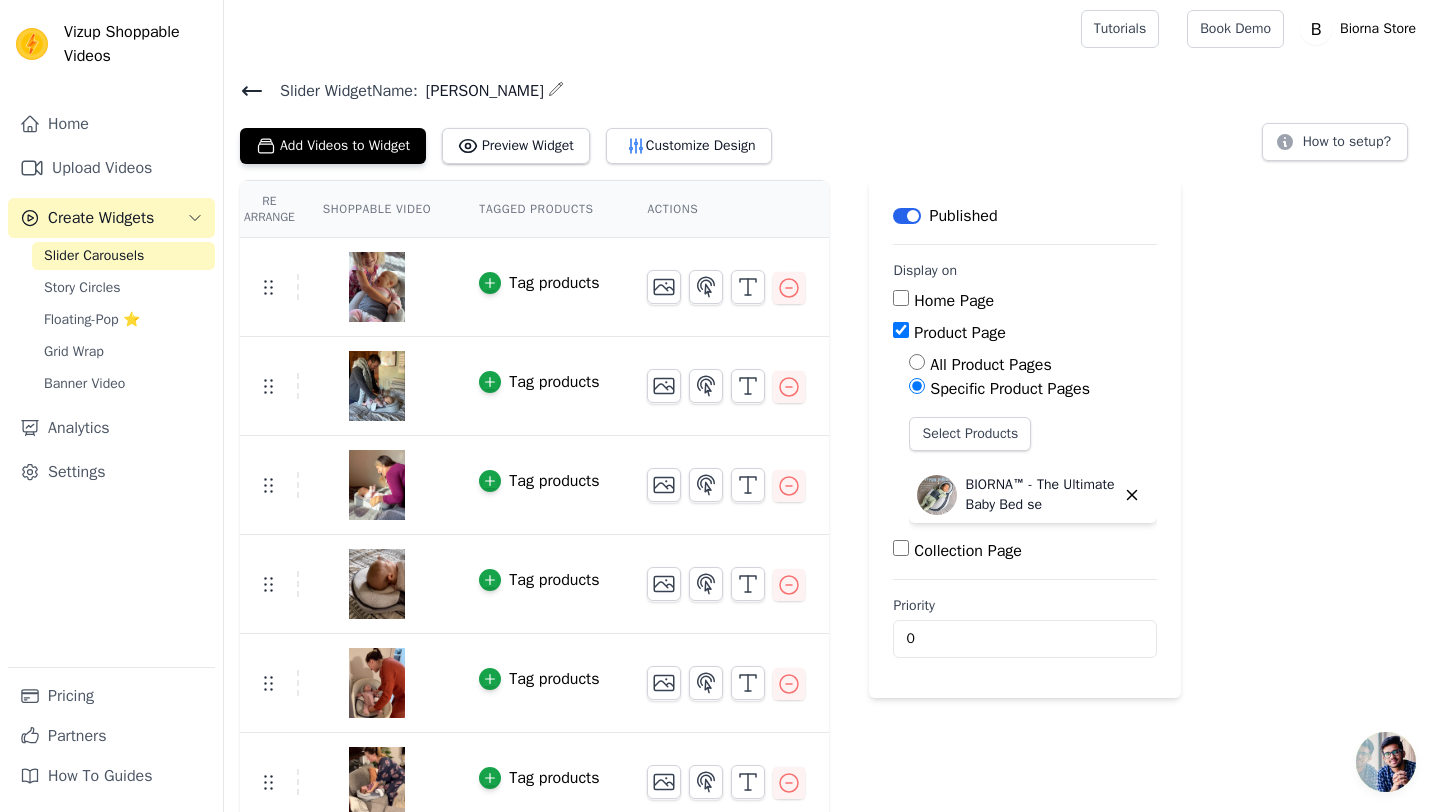 scroll, scrollTop: 0, scrollLeft: 0, axis: both 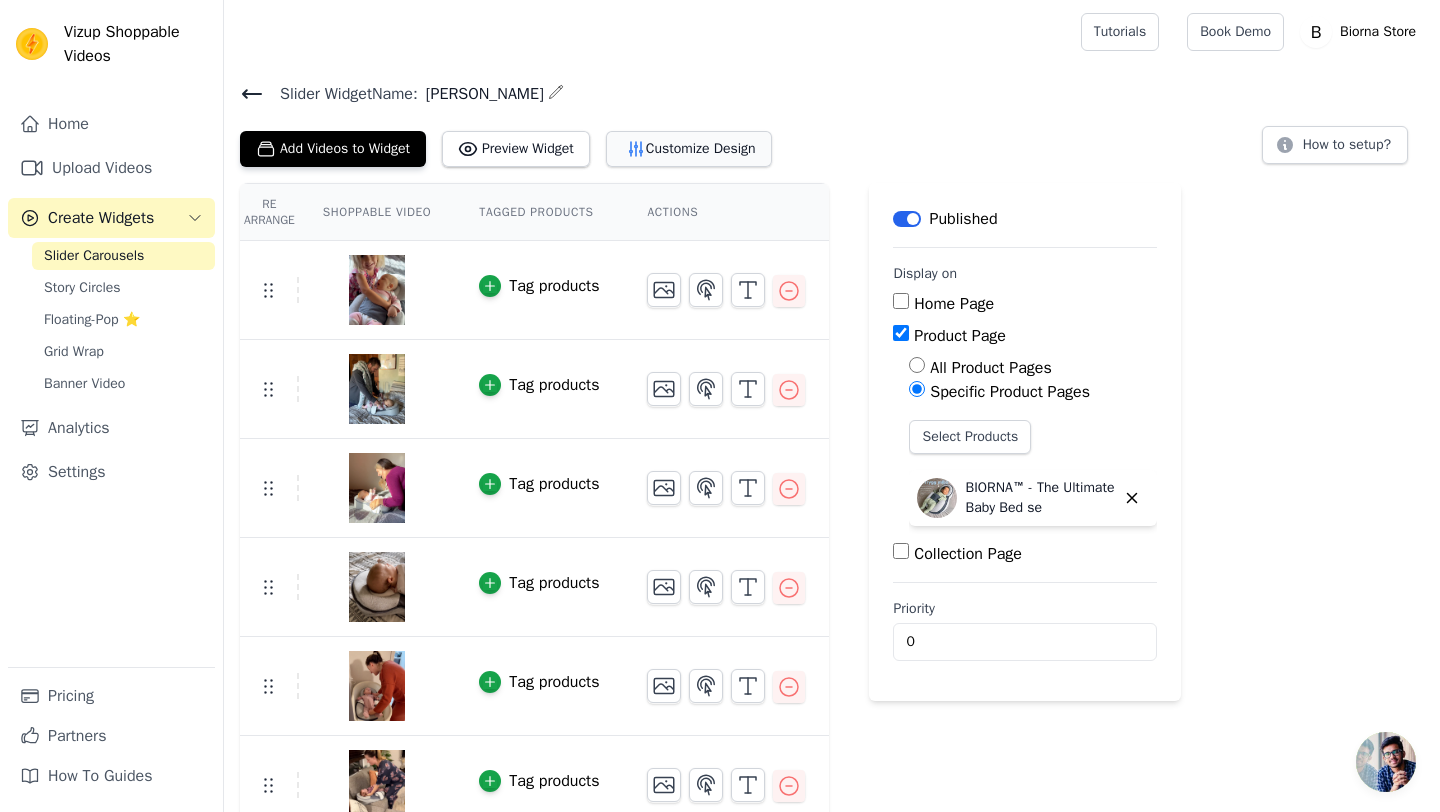 click 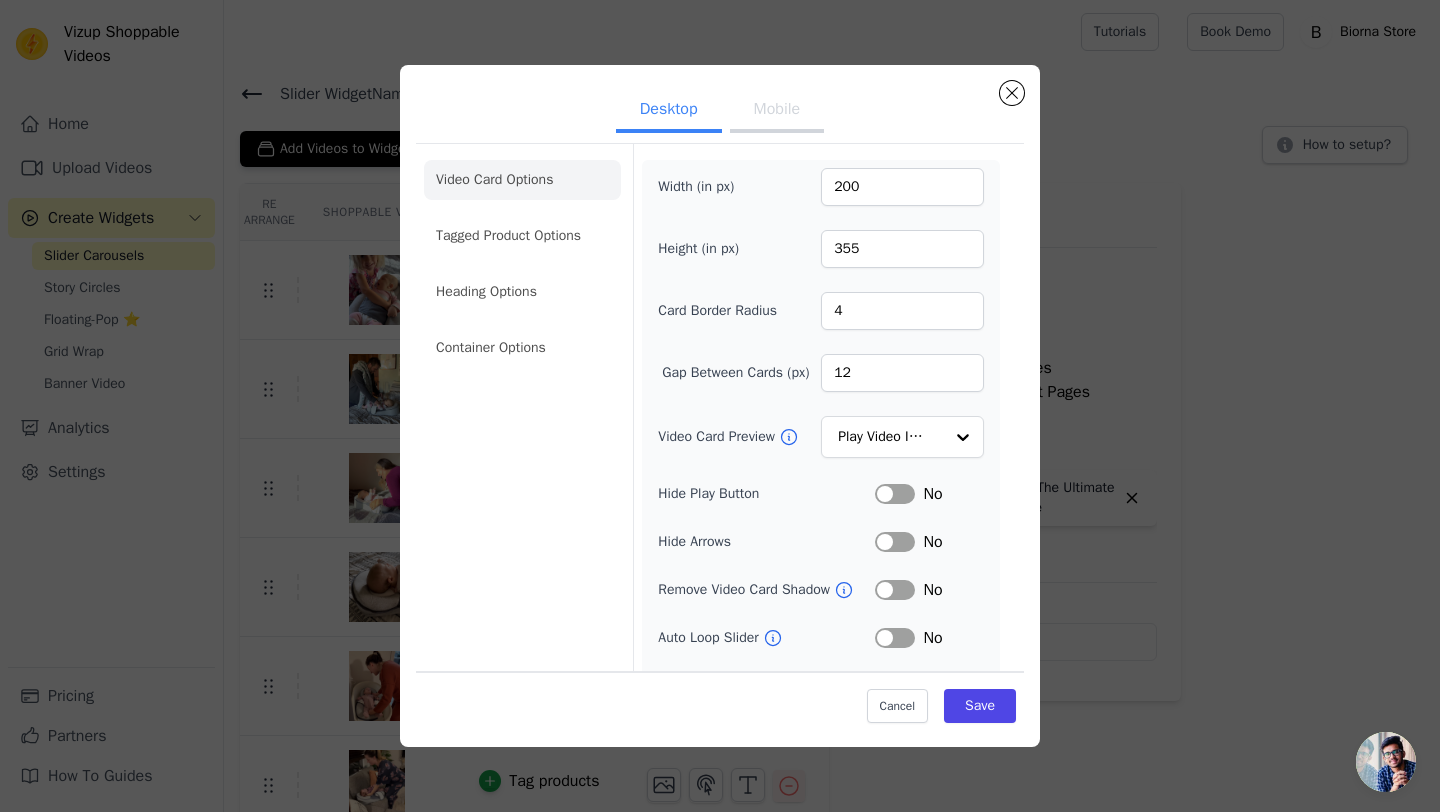scroll, scrollTop: 0, scrollLeft: 0, axis: both 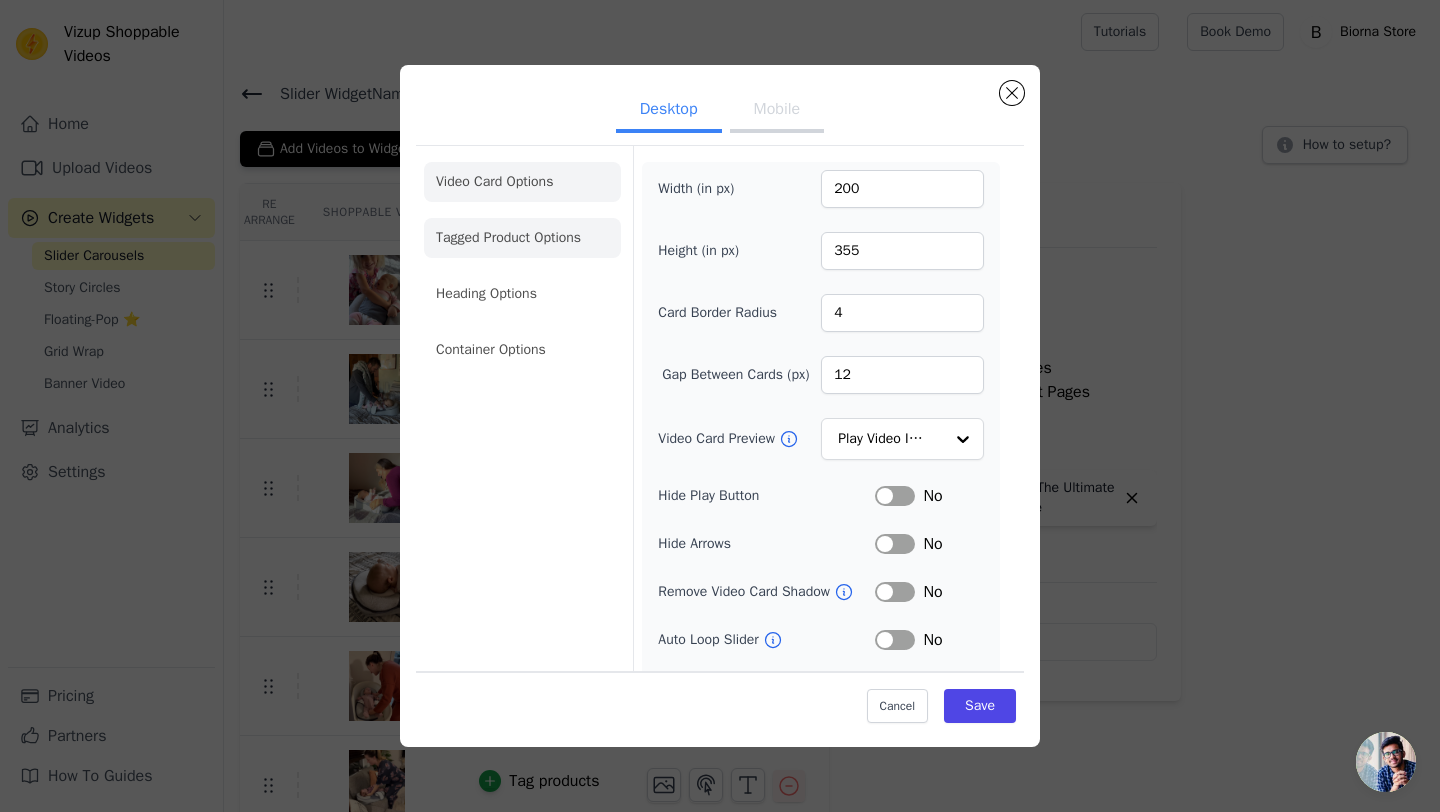 click on "Tagged Product Options" 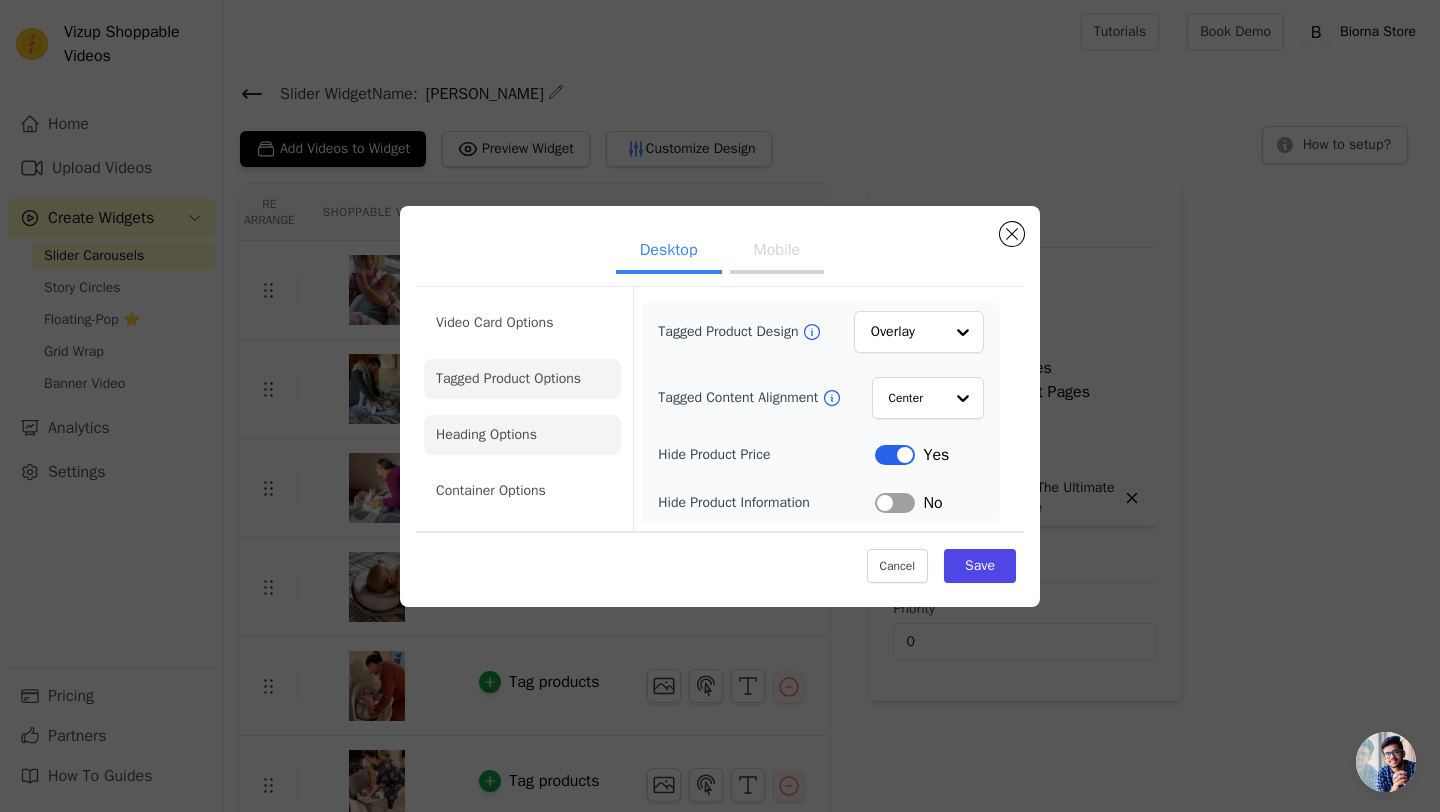 click on "Heading Options" 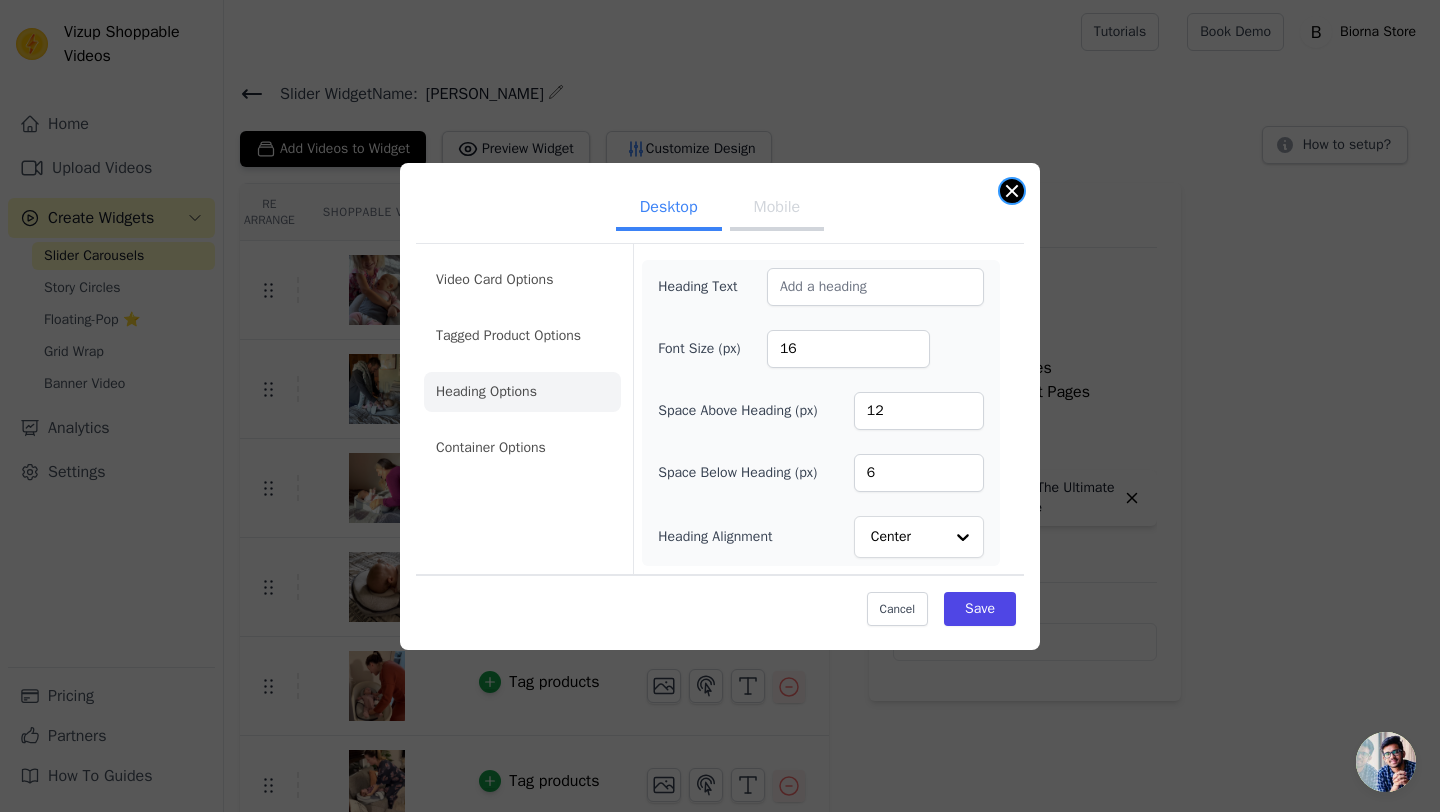 click at bounding box center [1012, 191] 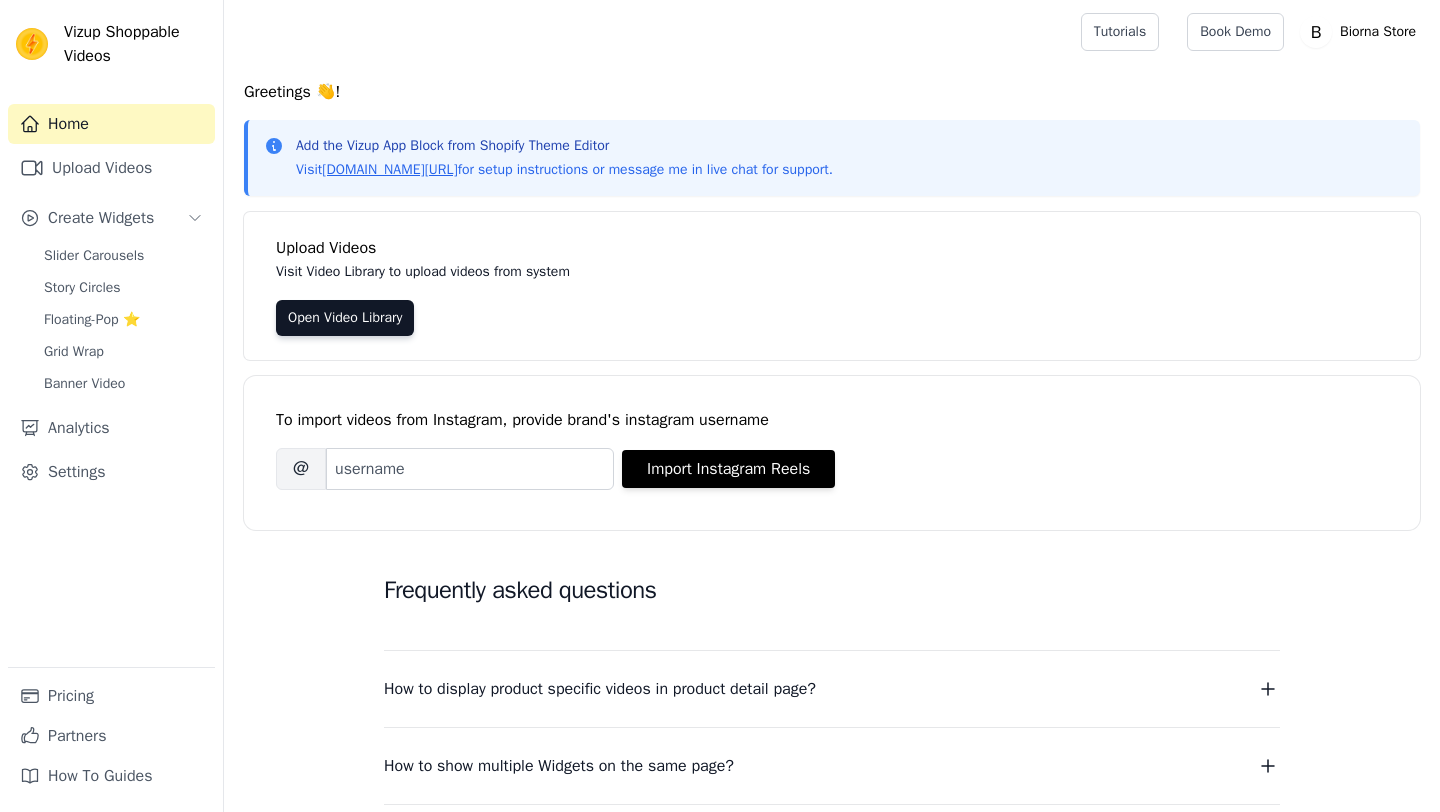 scroll, scrollTop: 0, scrollLeft: 0, axis: both 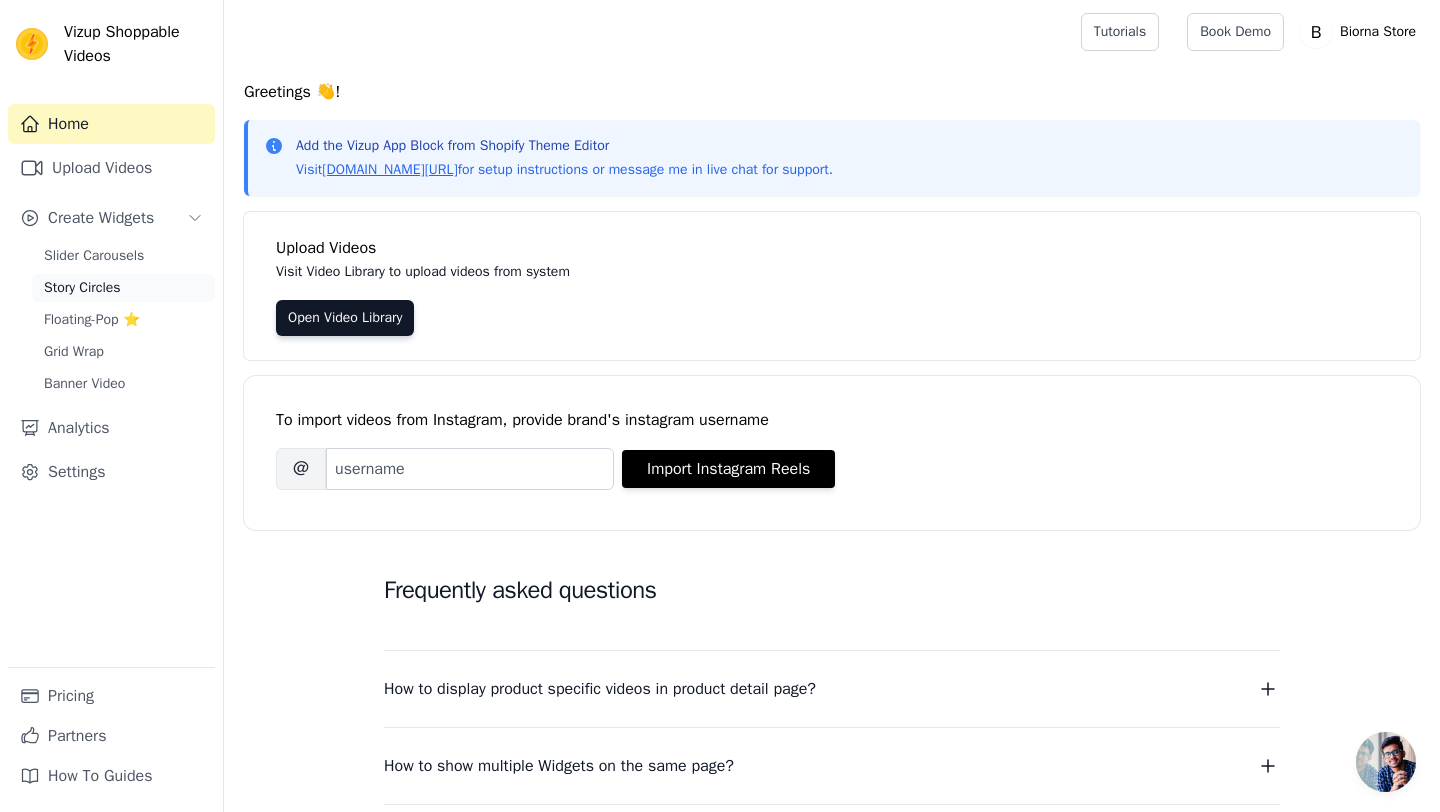 click on "Story Circles" at bounding box center (123, 288) 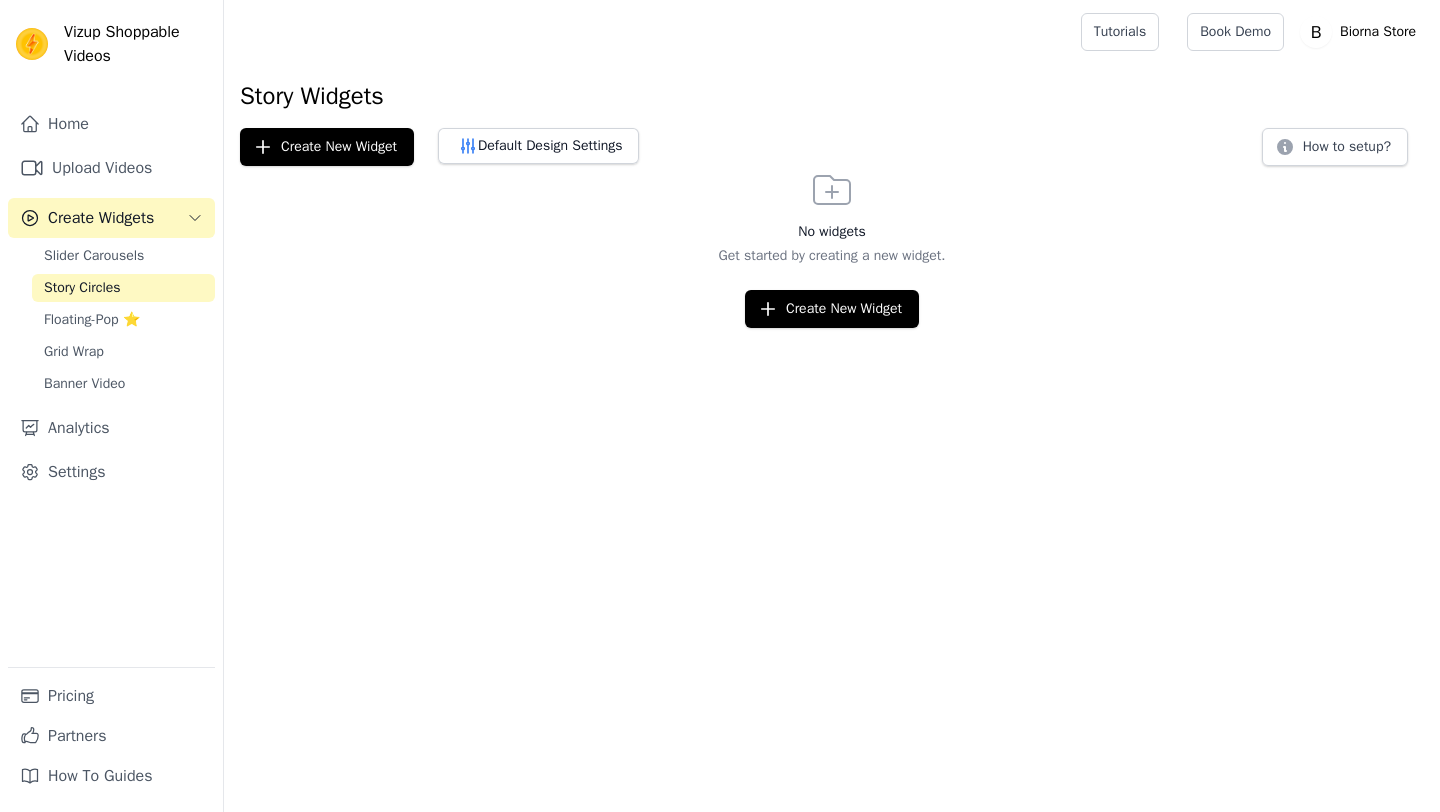 scroll, scrollTop: 0, scrollLeft: 0, axis: both 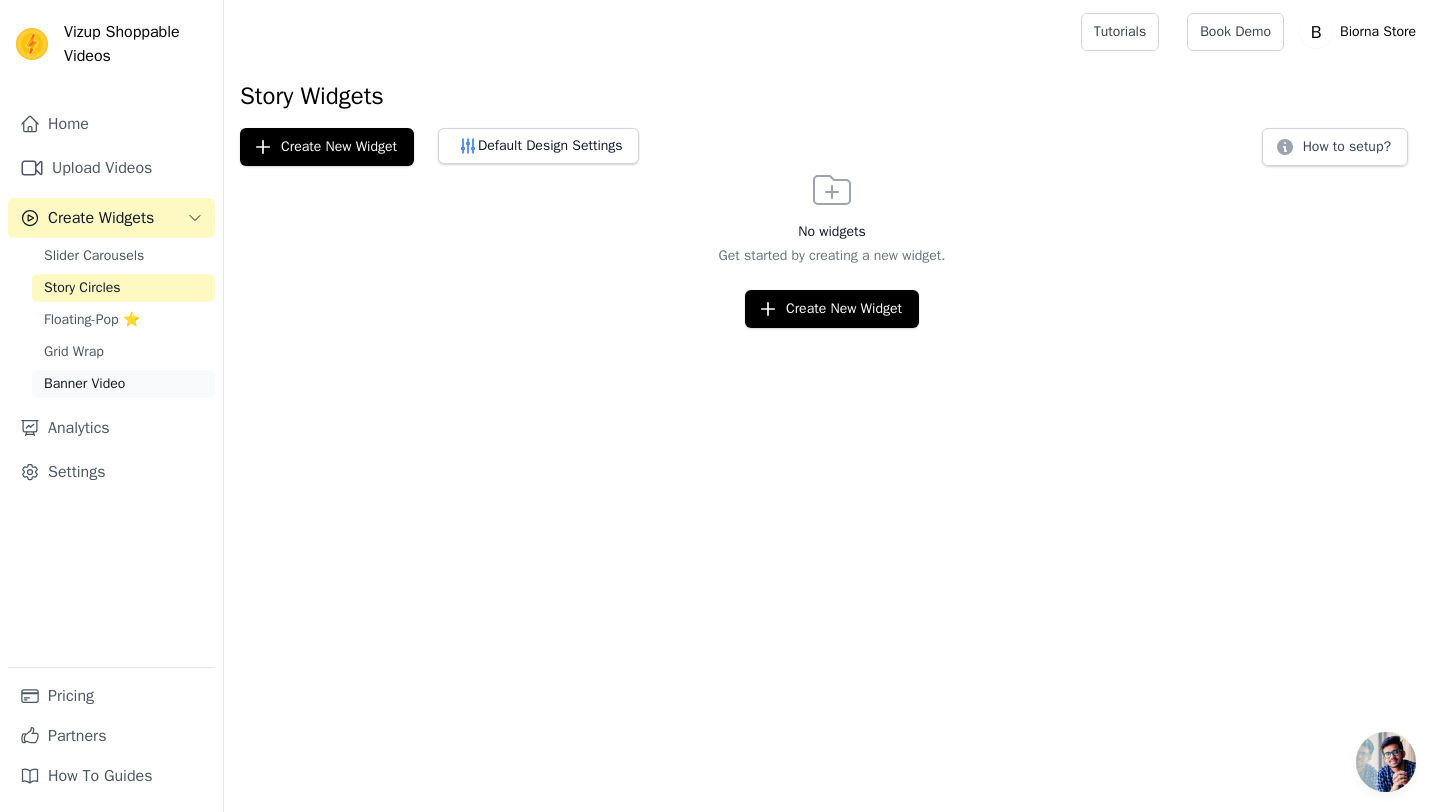 click on "Banner Video" at bounding box center [84, 384] 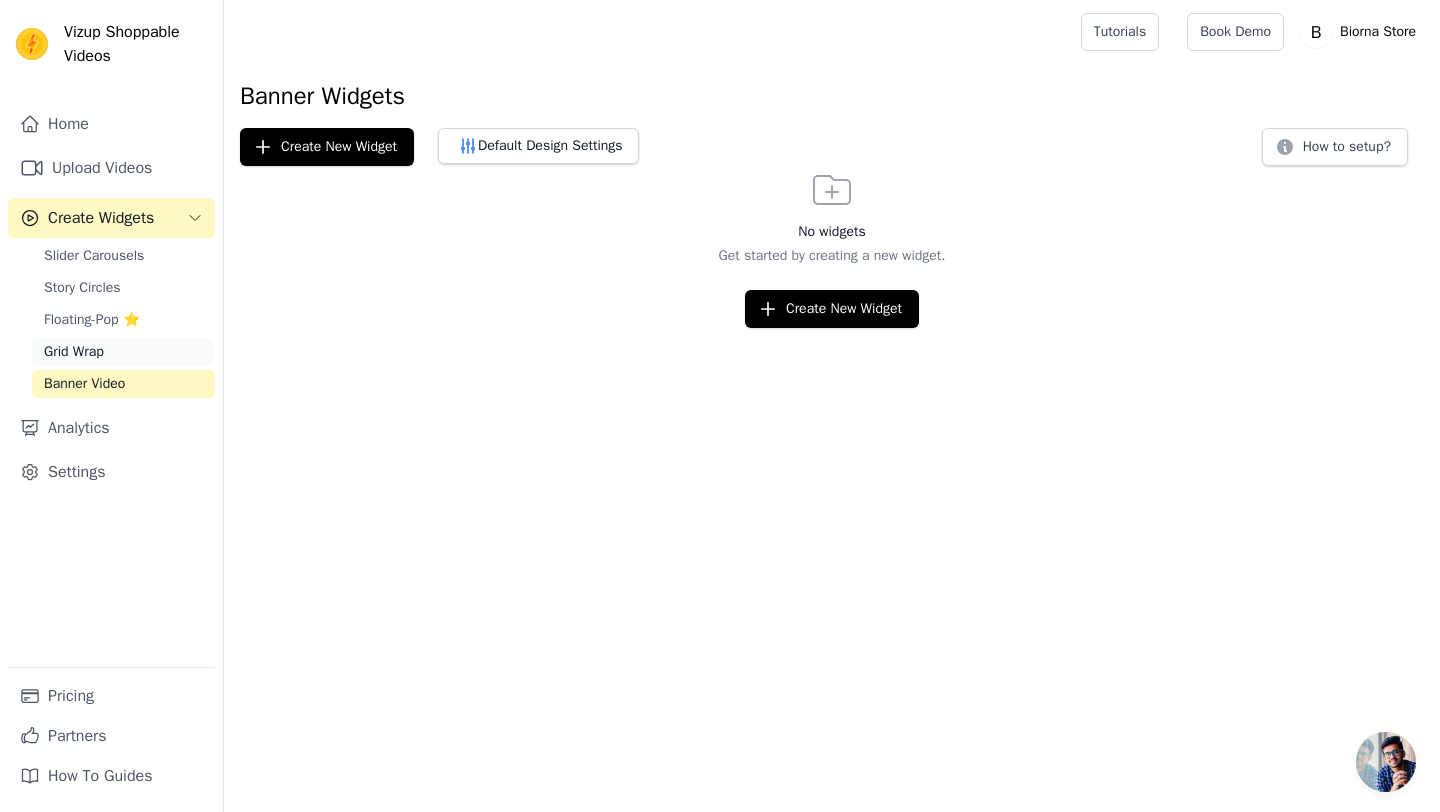 click on "Grid Wrap" at bounding box center [123, 352] 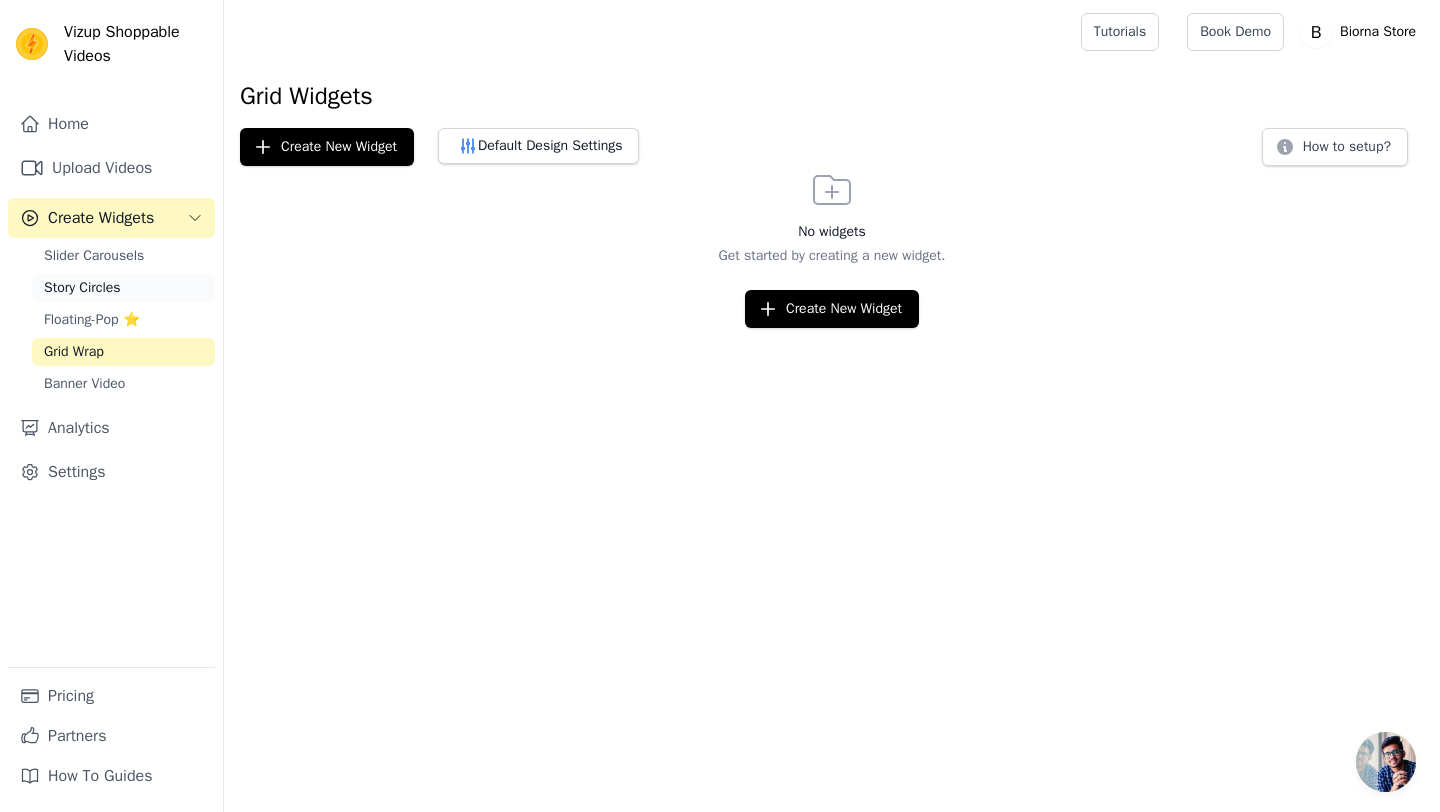 click on "Story Circles" at bounding box center (82, 288) 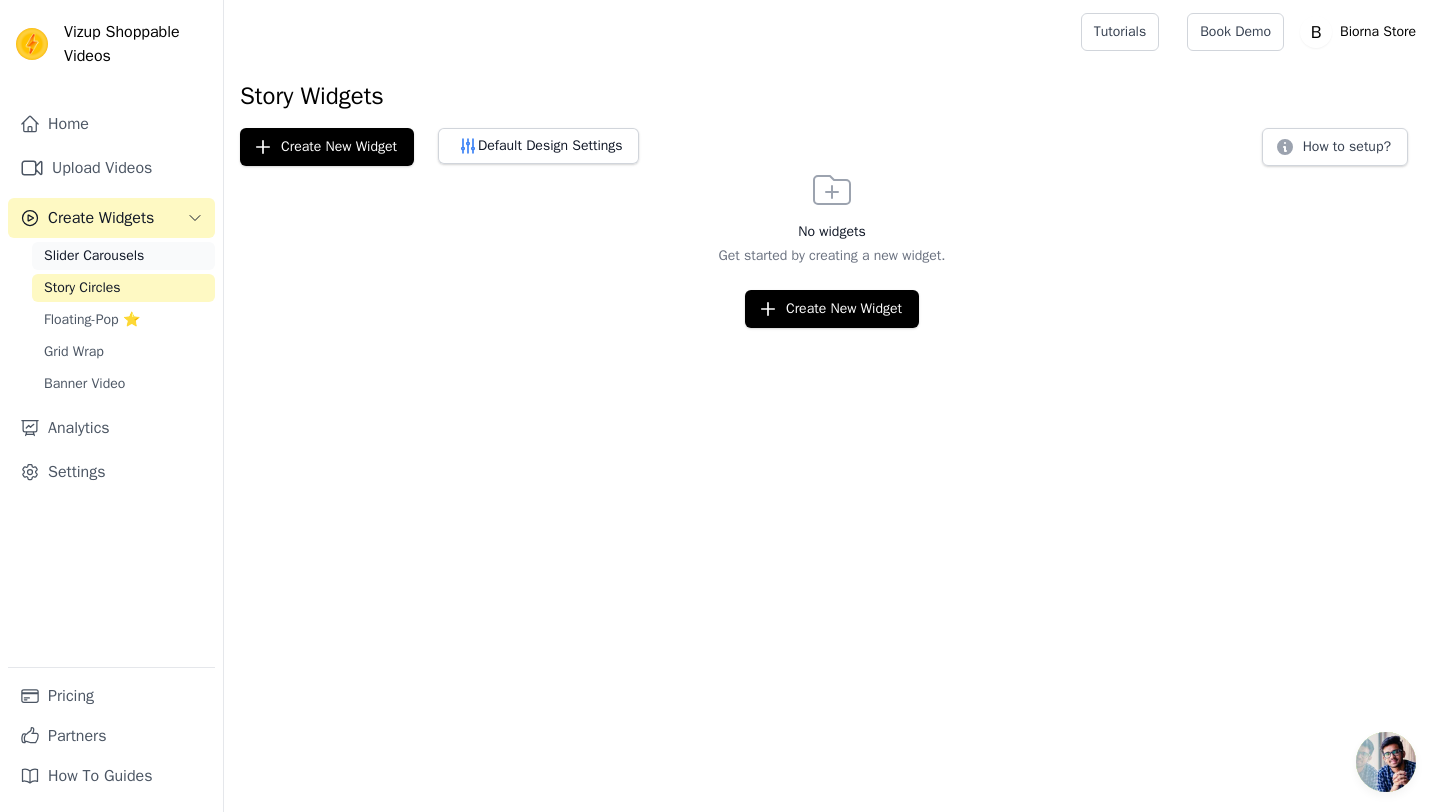 click on "Slider Carousels" at bounding box center [94, 256] 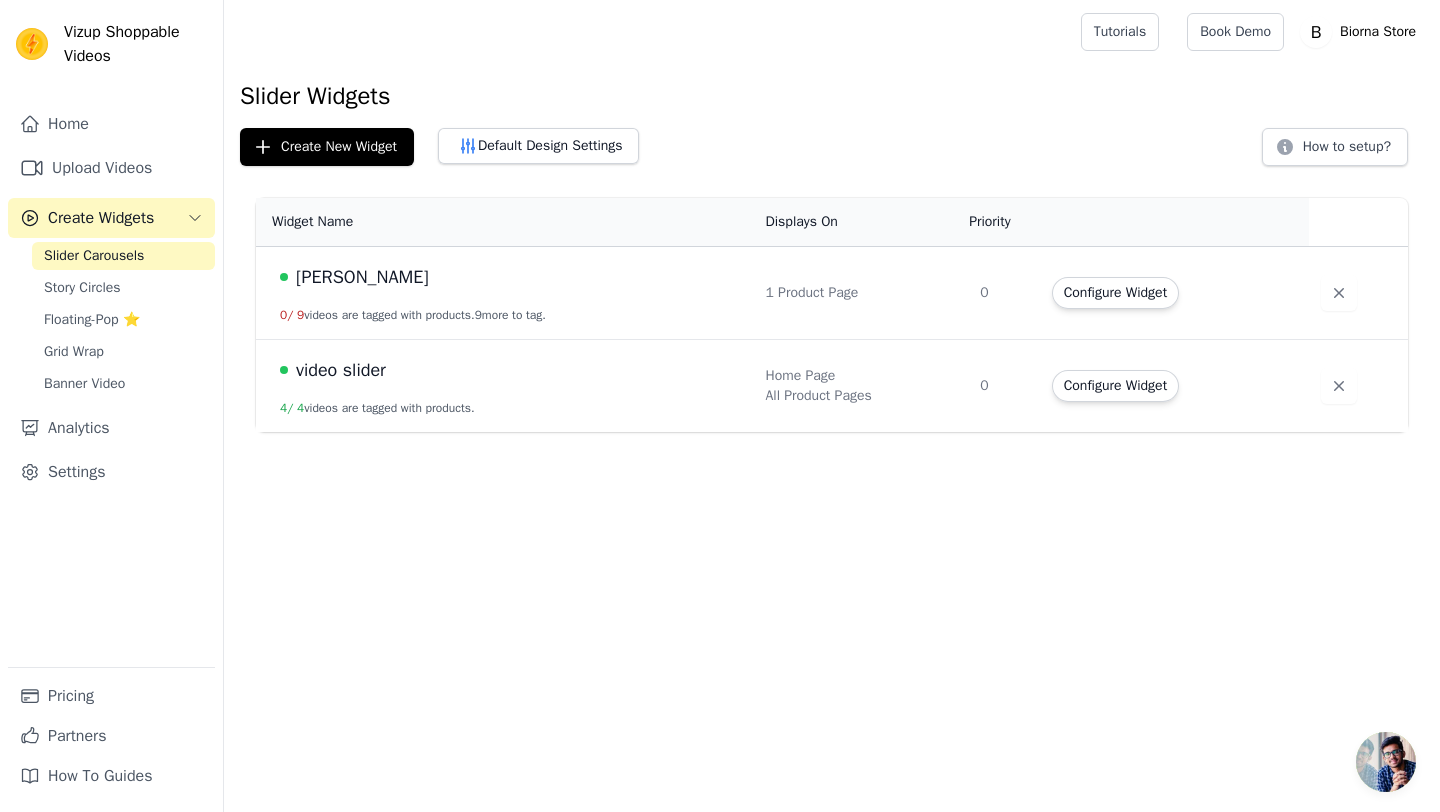 click on "0  /   9  videos are tagged with products.
9  more to tag." at bounding box center [413, 315] 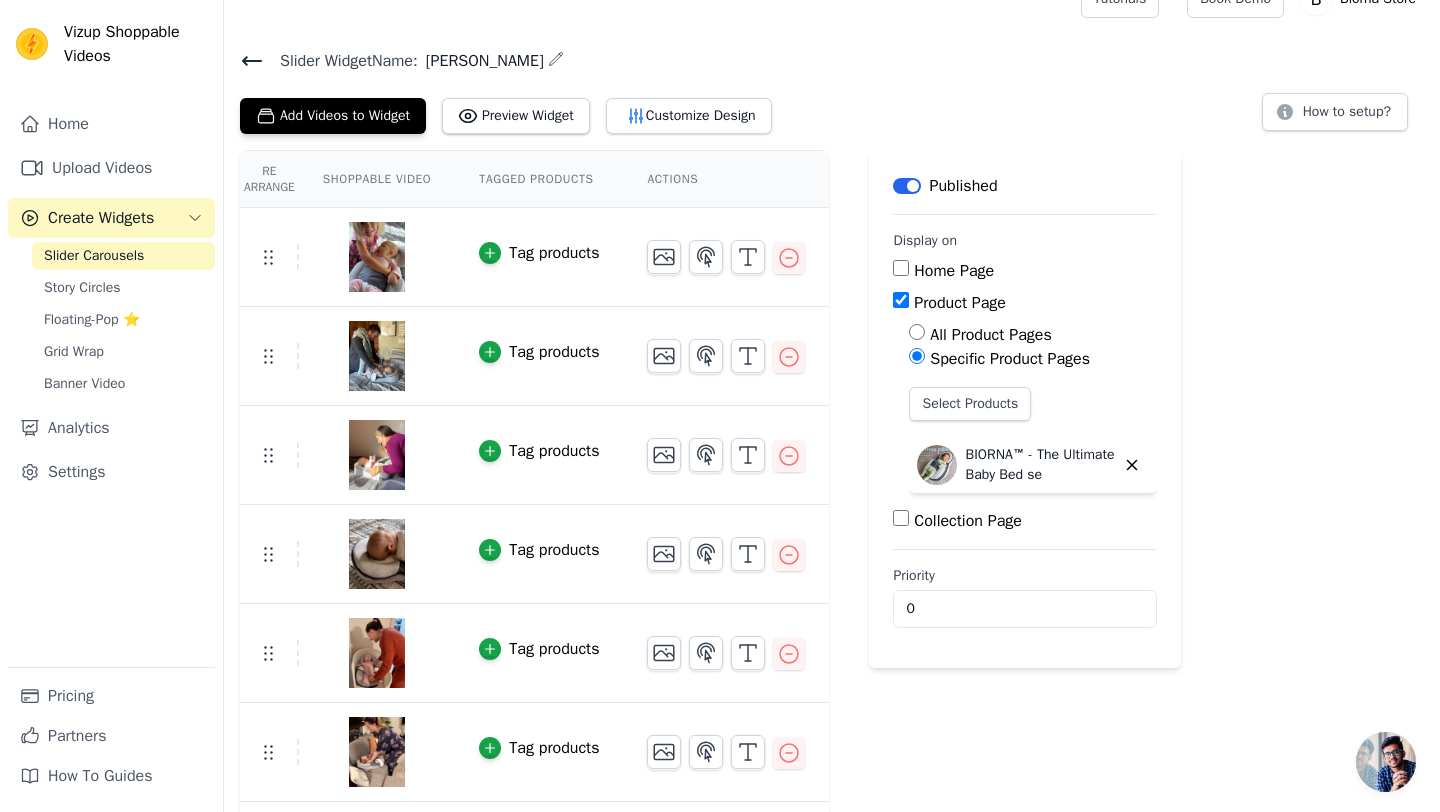 scroll, scrollTop: 30, scrollLeft: 0, axis: vertical 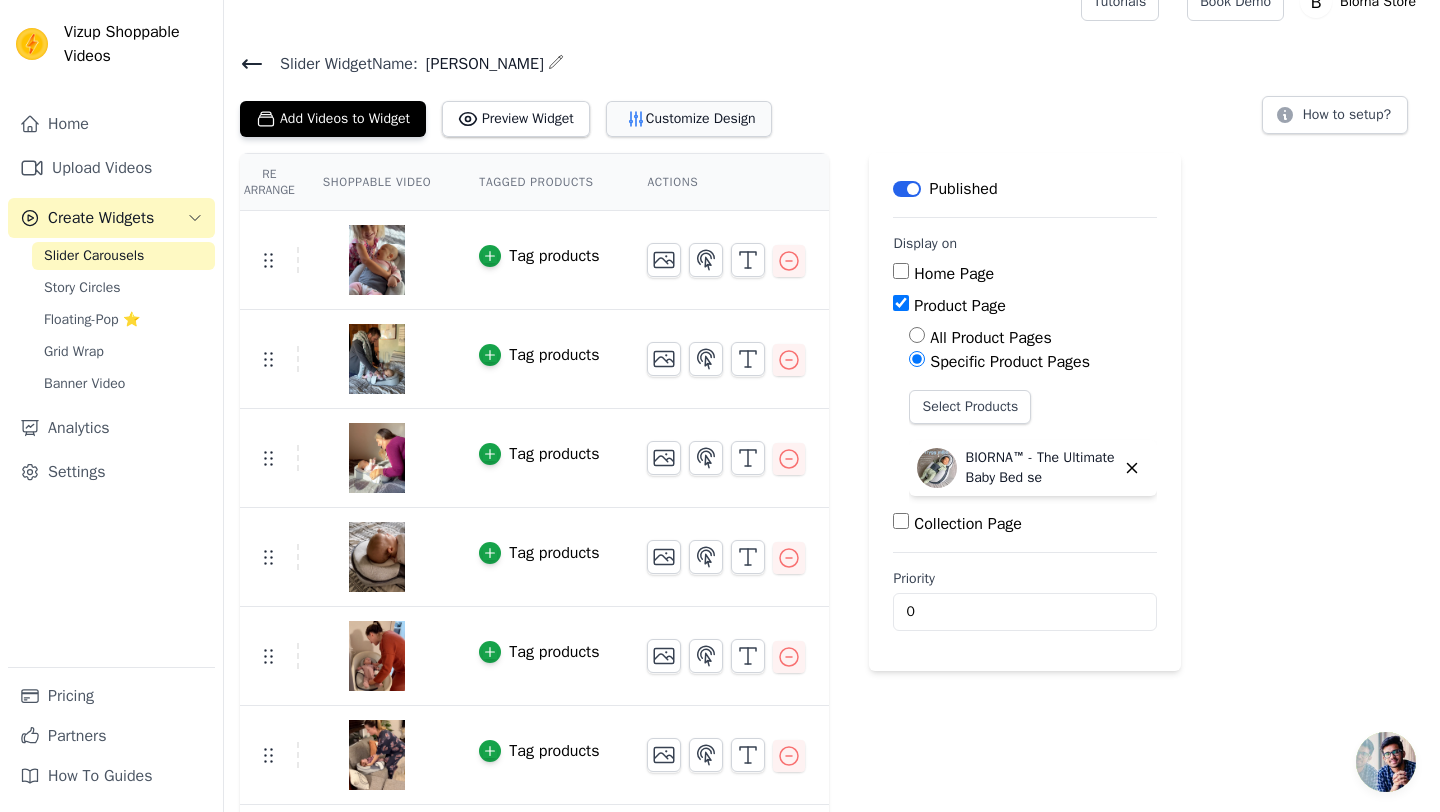 click on "Customize Design" at bounding box center [689, 119] 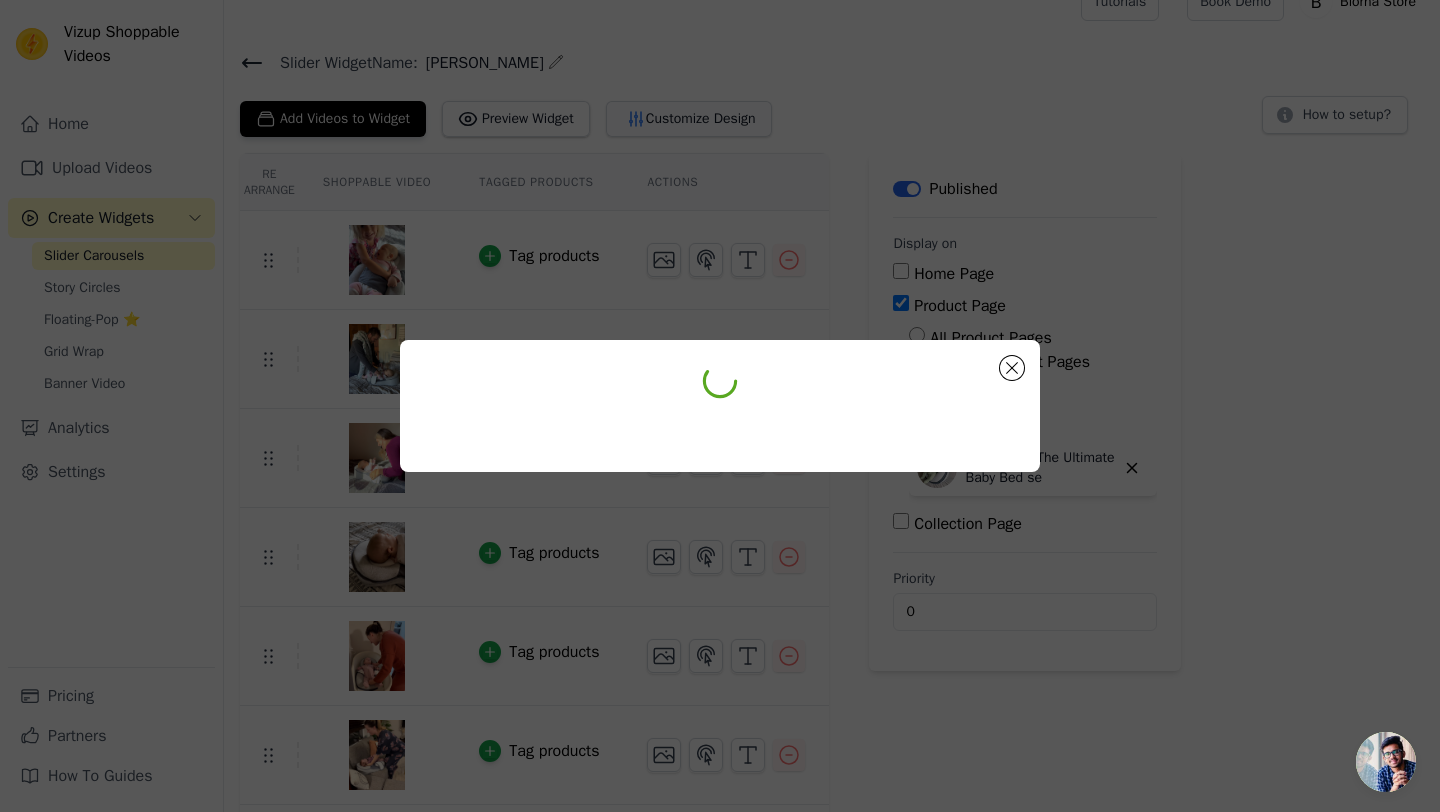 scroll, scrollTop: 0, scrollLeft: 0, axis: both 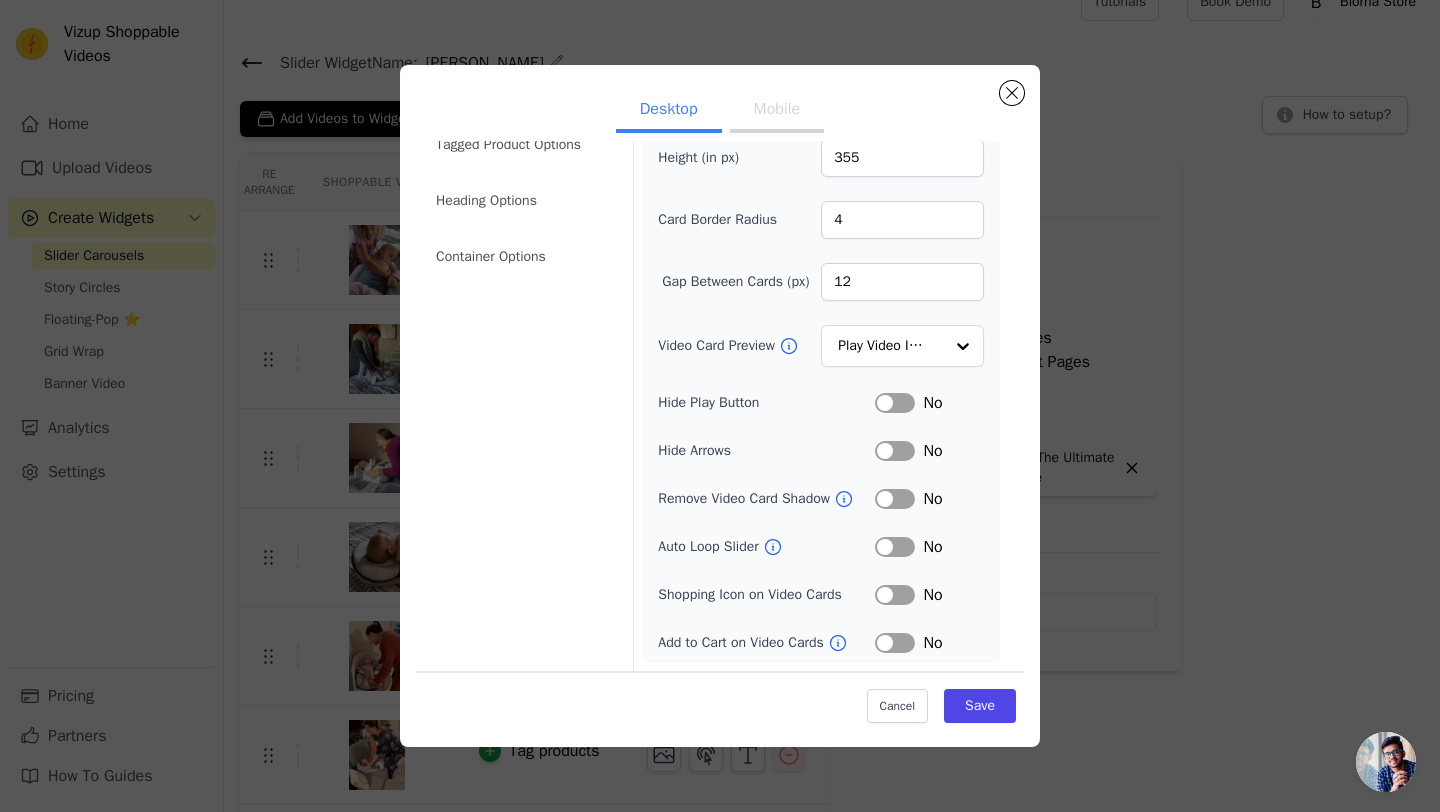 click on "Label" at bounding box center [895, 403] 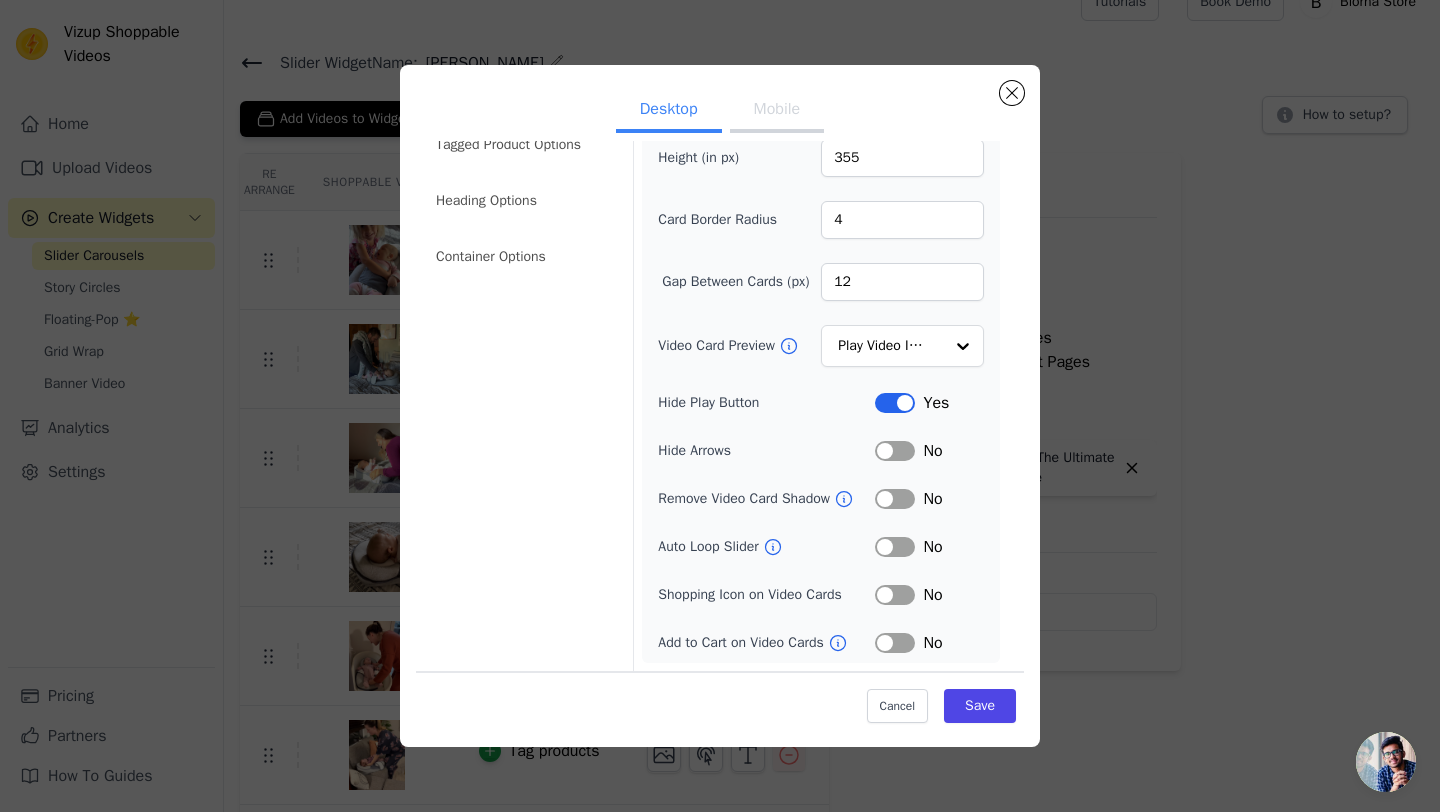 click on "Label" at bounding box center (895, 403) 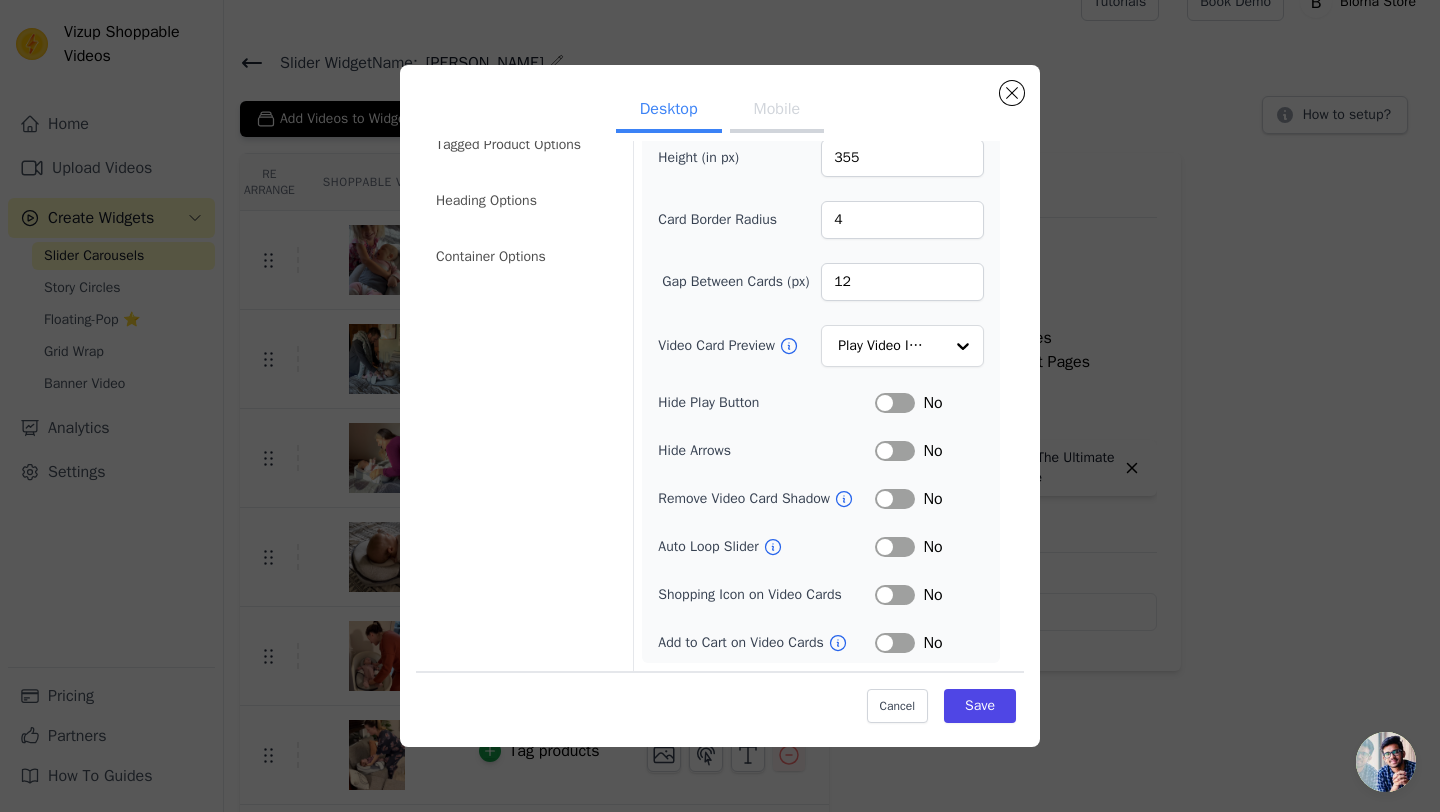 click on "Label" at bounding box center (895, 547) 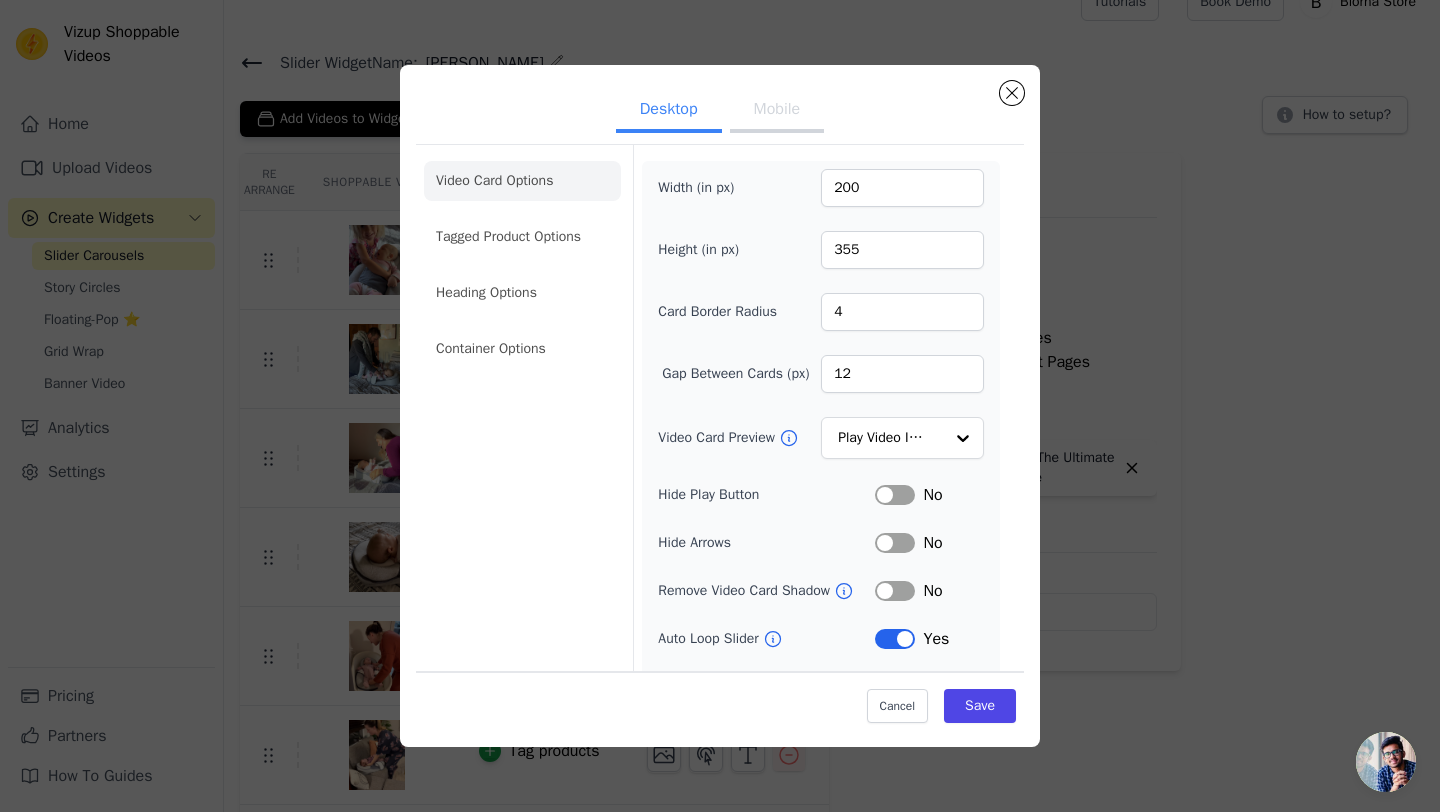scroll, scrollTop: 0, scrollLeft: 0, axis: both 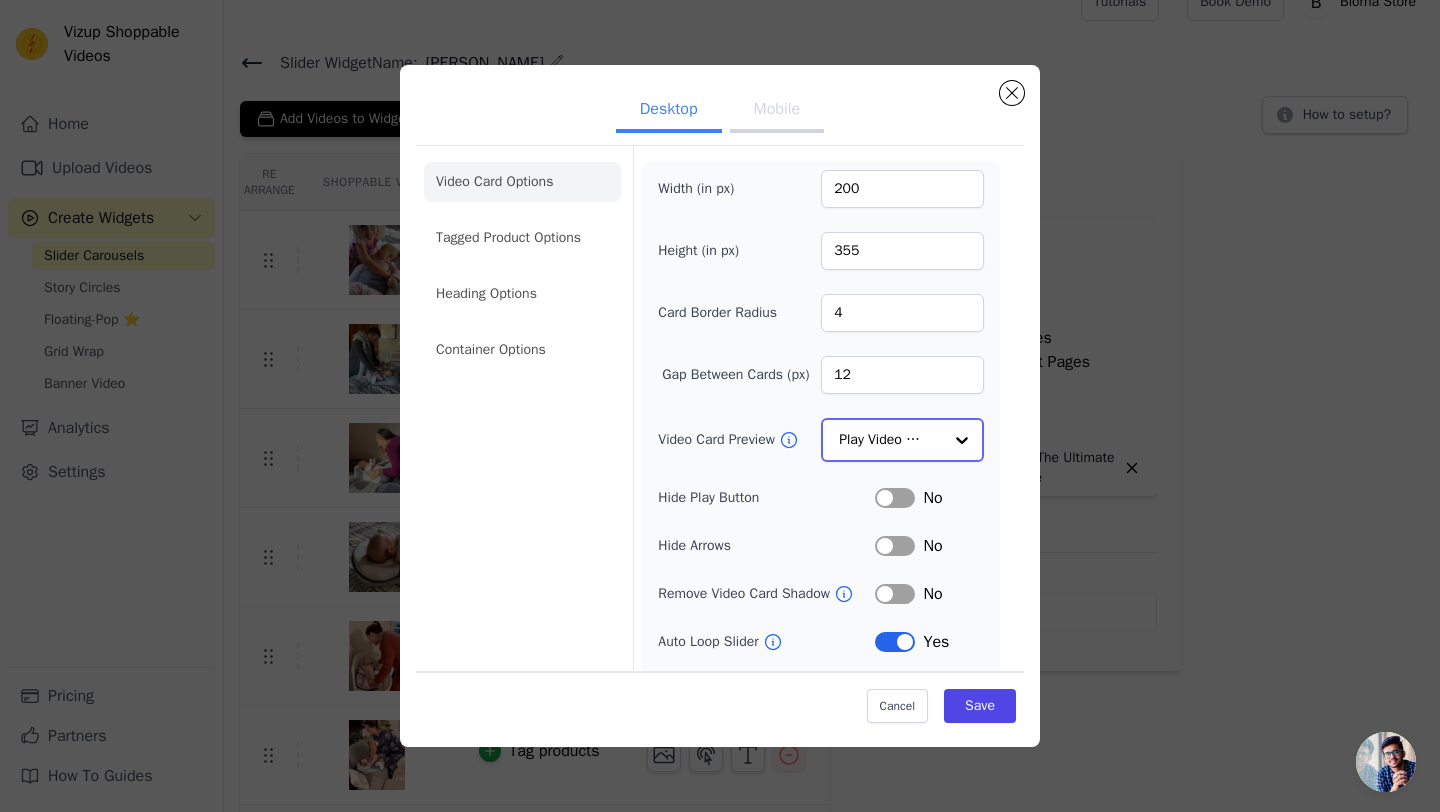 click on "Video Card Preview" 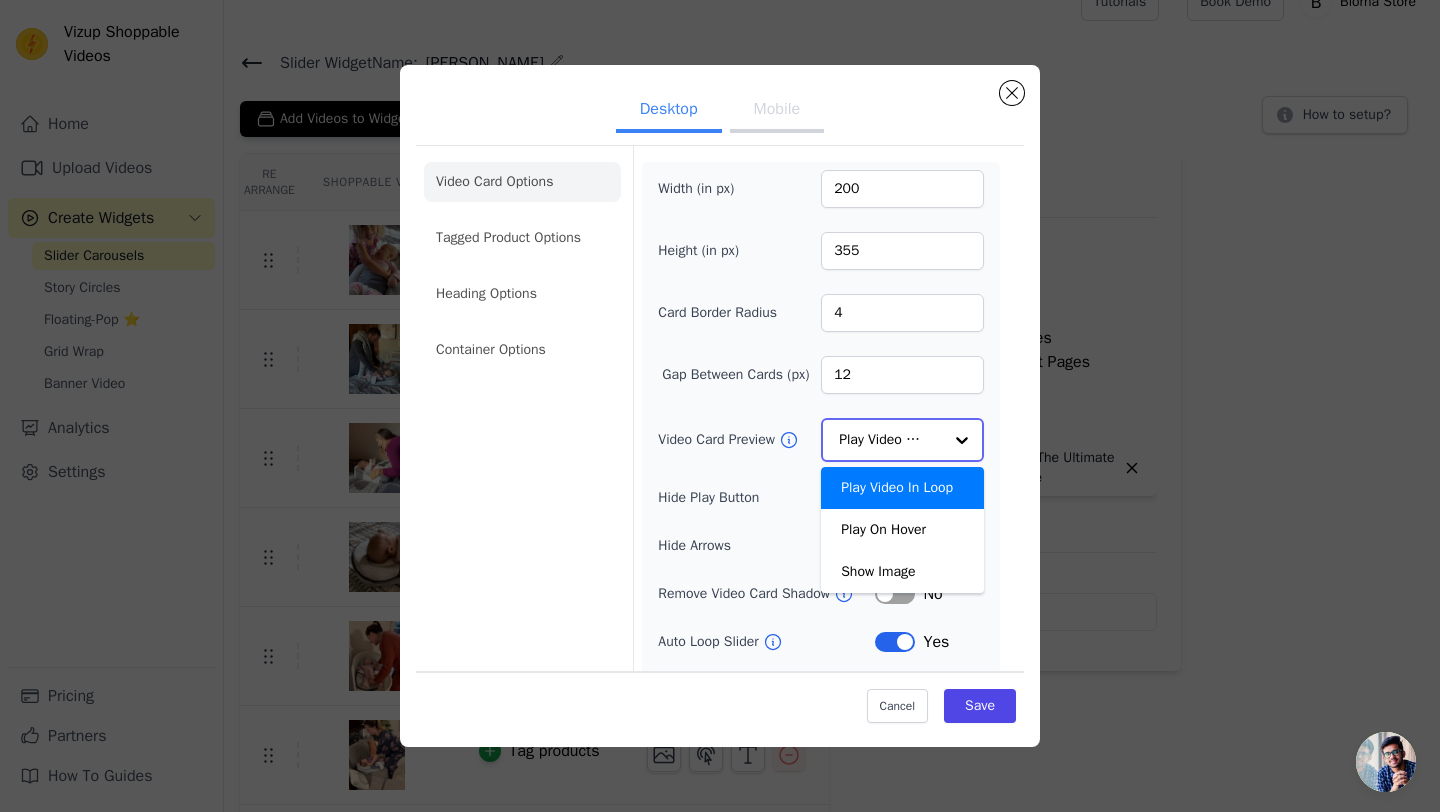 click on "Play Video In Loop" at bounding box center [902, 488] 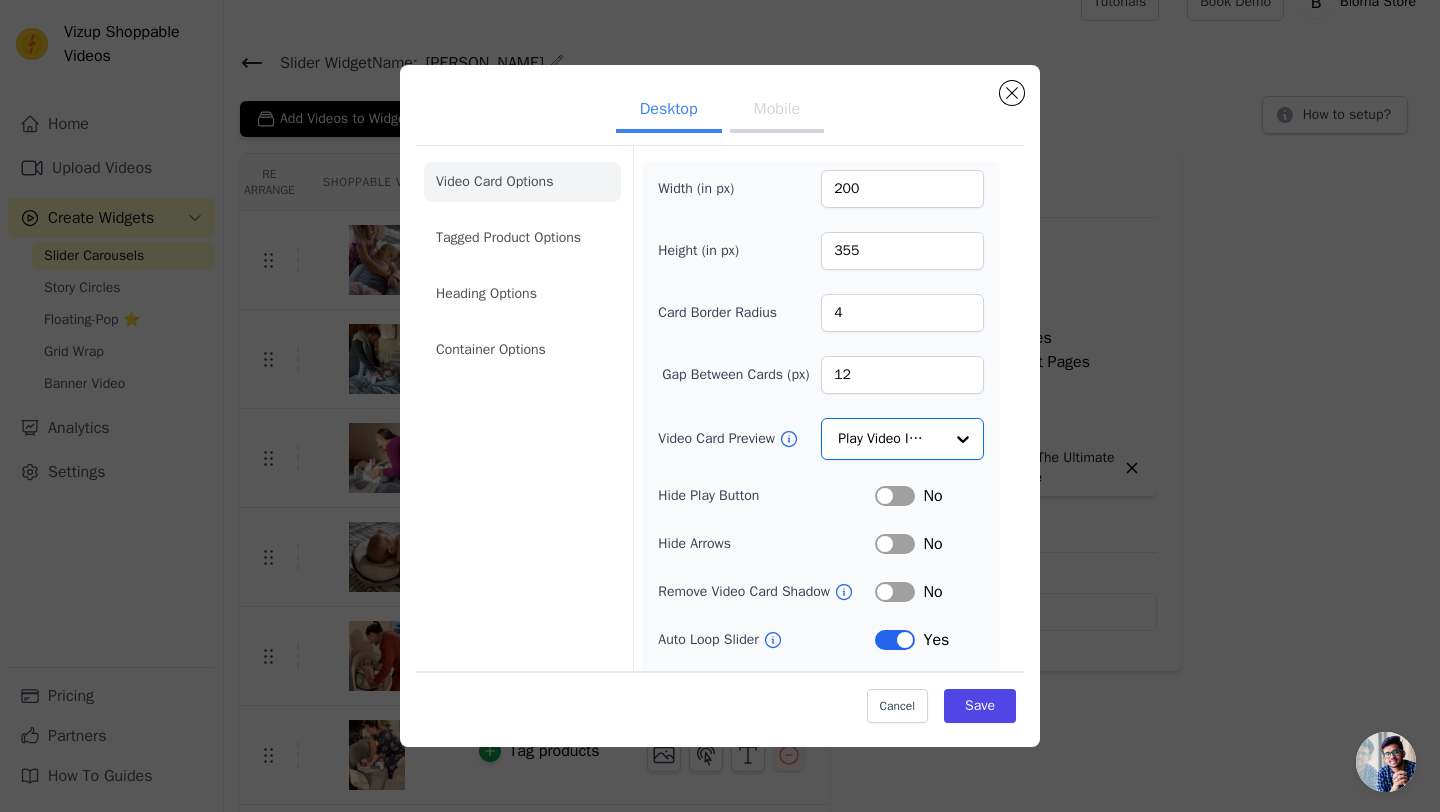 click on "Width (in px)   200   Height (in px)   355   Card Border Radius   4   Gap Between Cards (px)   12   Video Card Preview       Option Play Video In Loop, selected.   Select is focused, type to refine list, press down to open the menu.     Play Video In Loop               Hide Play Button   Label     No   Hide Arrows   Label     No   Remove Video Card Shadow     Label     No   Auto Loop Slider     Label     Yes   Shopping Icon on Video Cards   Label     No   Add to Cart on Video Cards     Label     No" at bounding box center (821, 459) 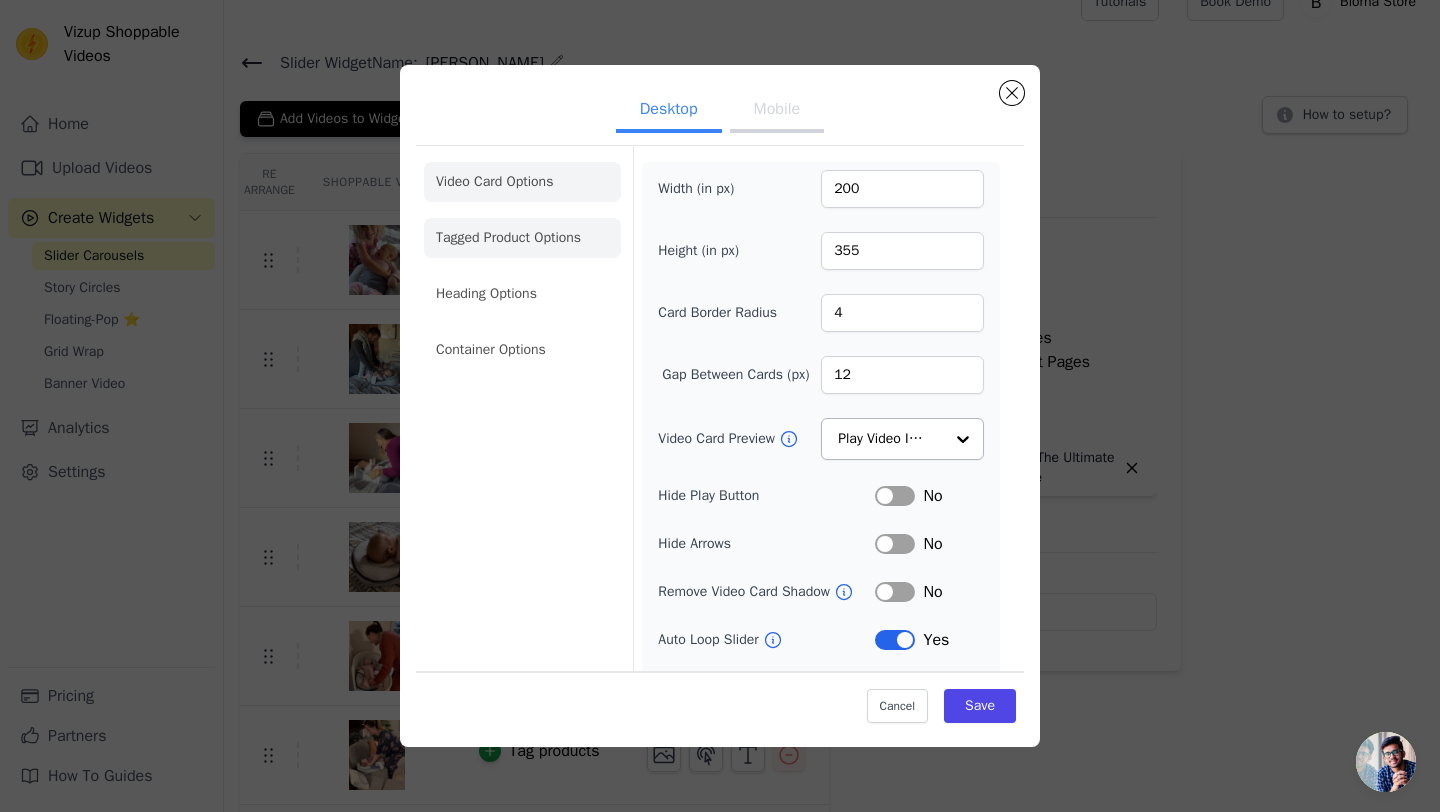 click on "Tagged Product Options" 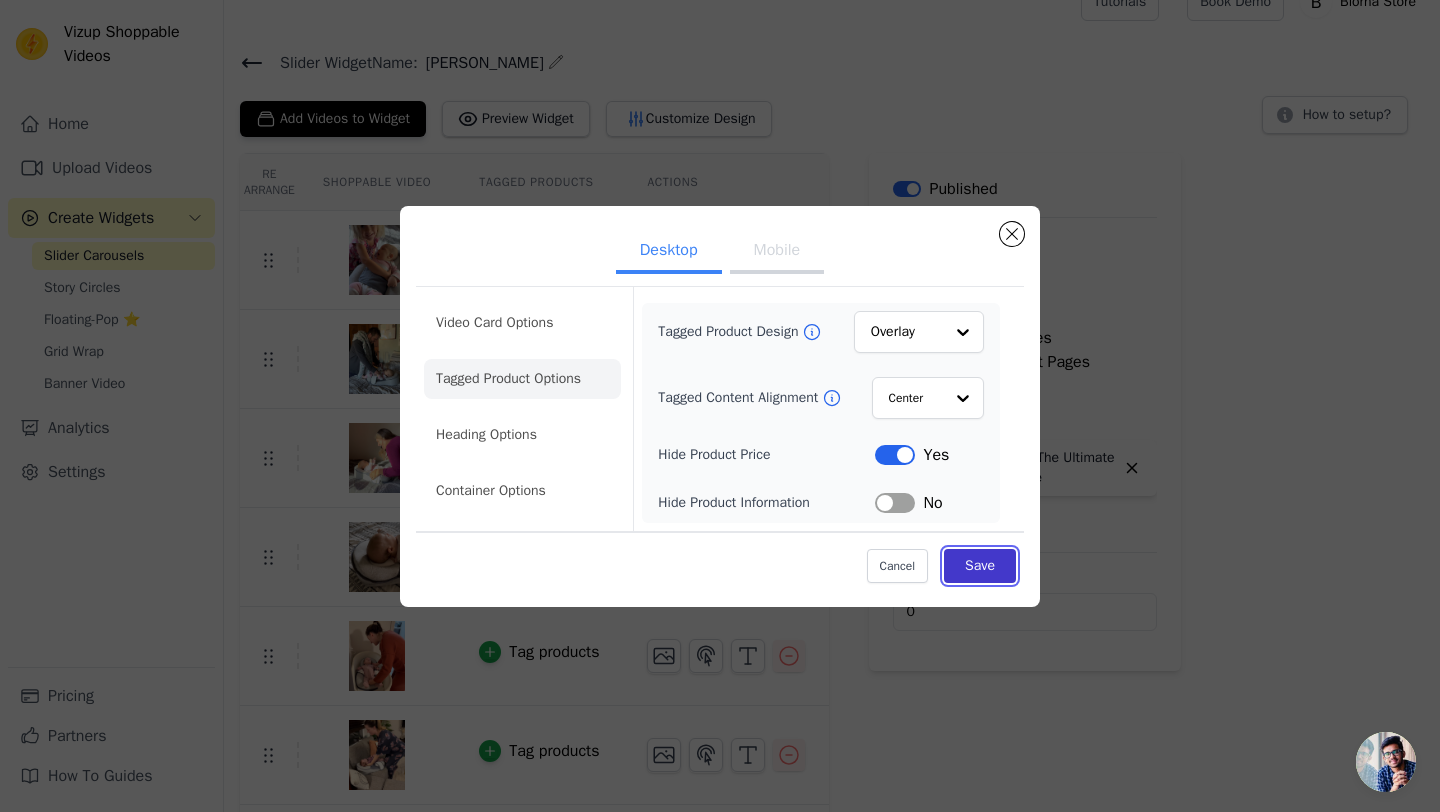 click on "Save" at bounding box center [980, 566] 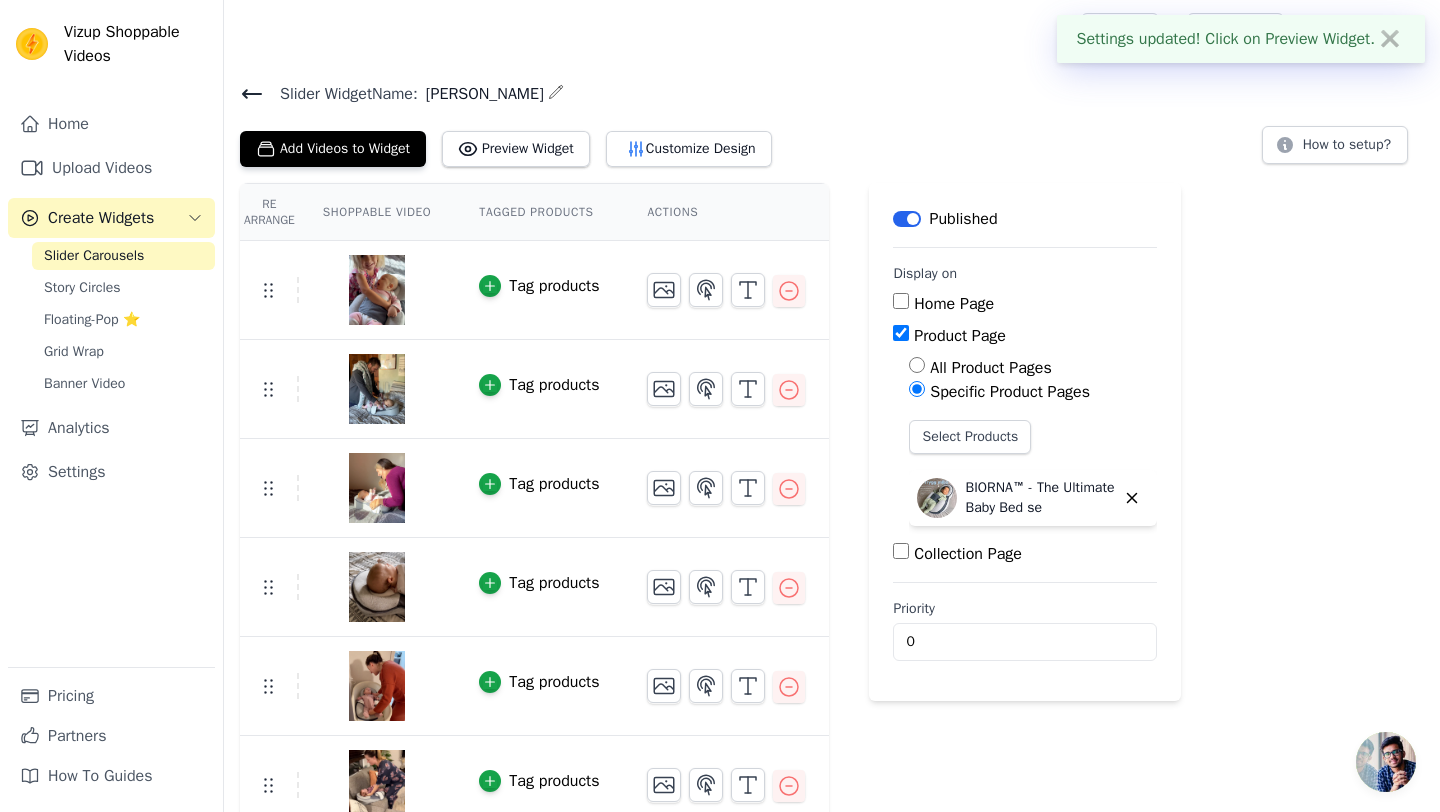 scroll, scrollTop: 30, scrollLeft: 0, axis: vertical 